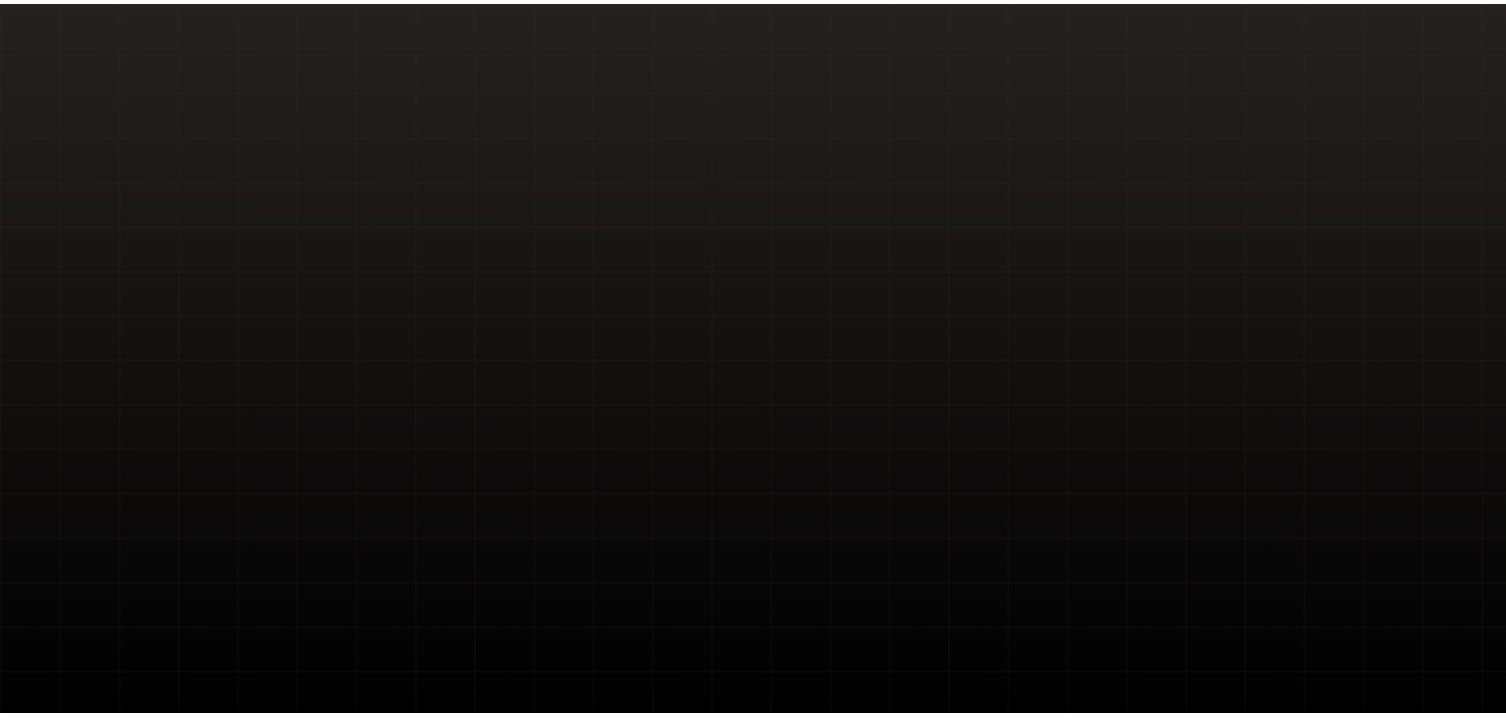 scroll, scrollTop: 0, scrollLeft: 0, axis: both 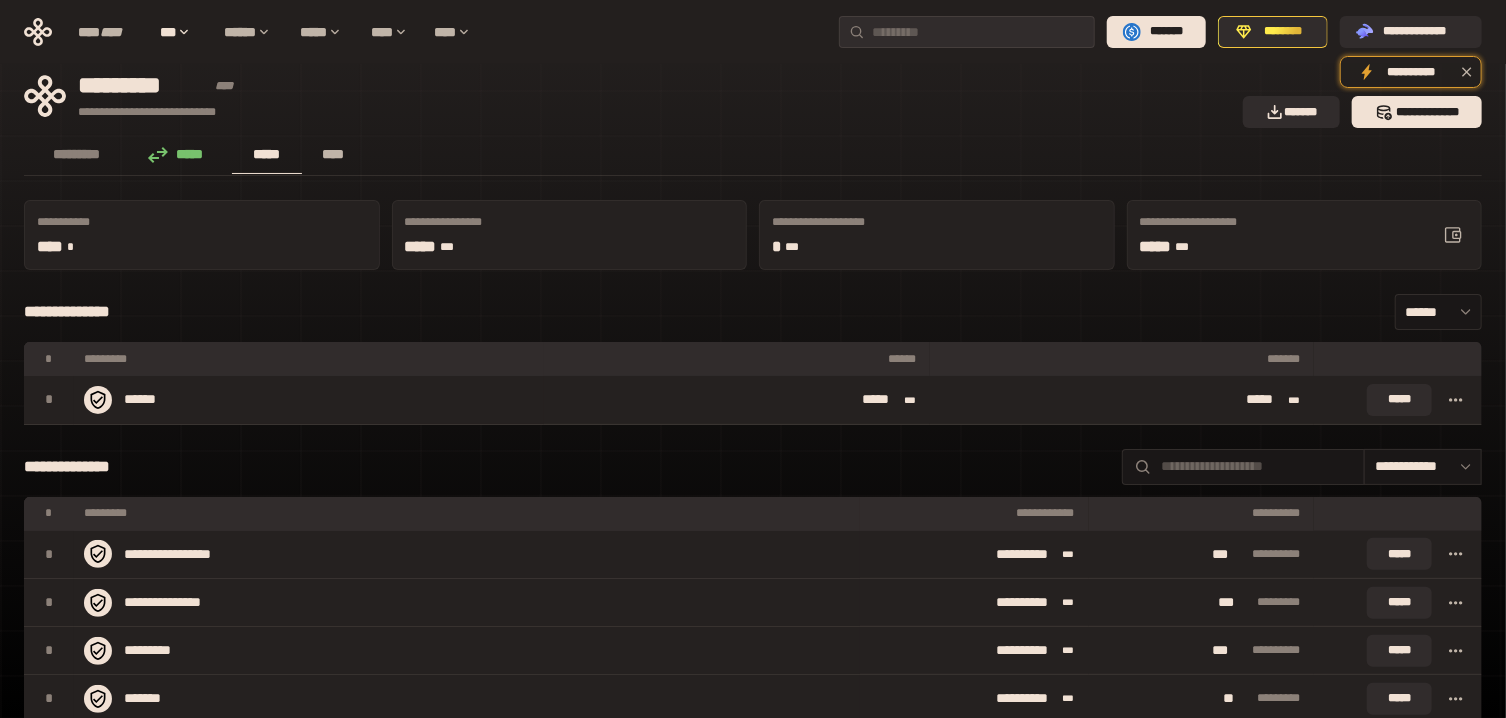click on "****" at bounding box center (333, 155) 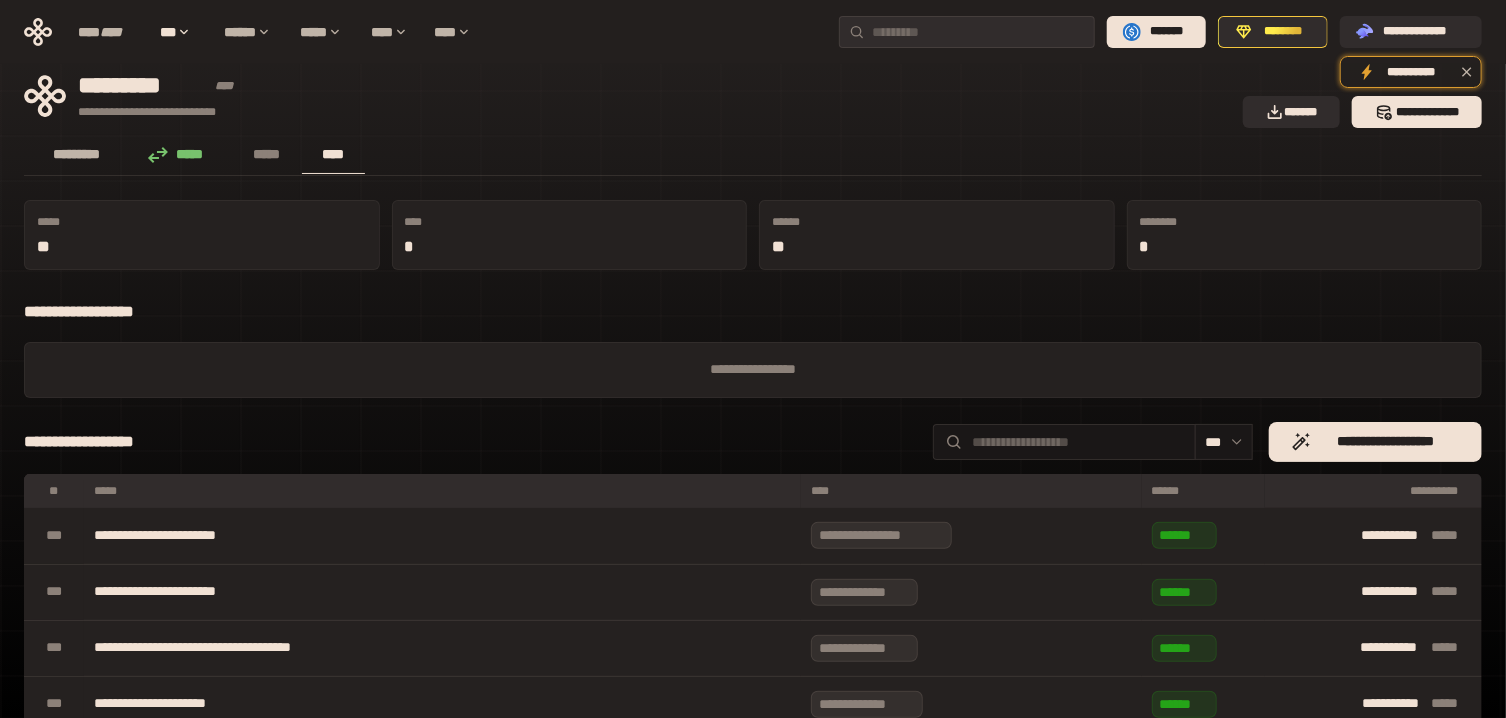 click on "*********" at bounding box center [77, 154] 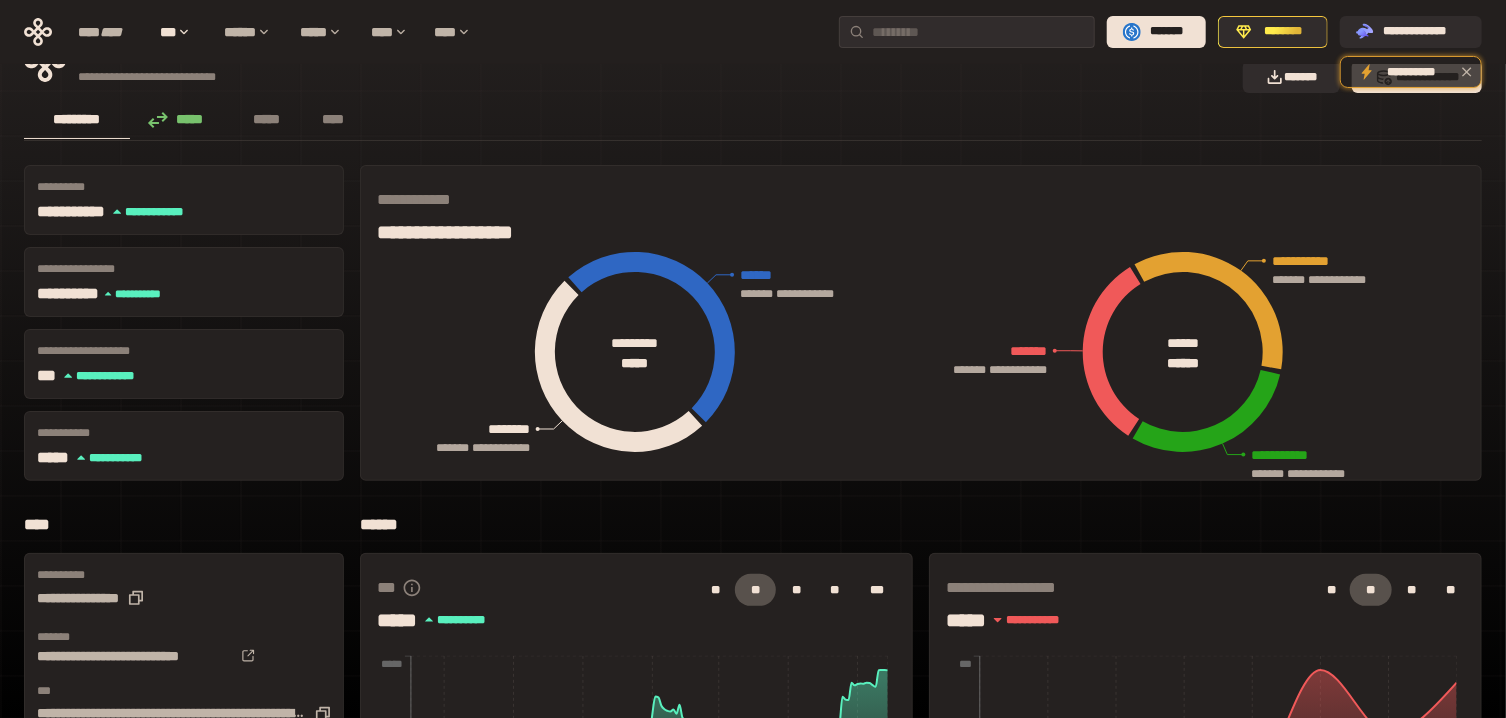 scroll, scrollTop: 0, scrollLeft: 0, axis: both 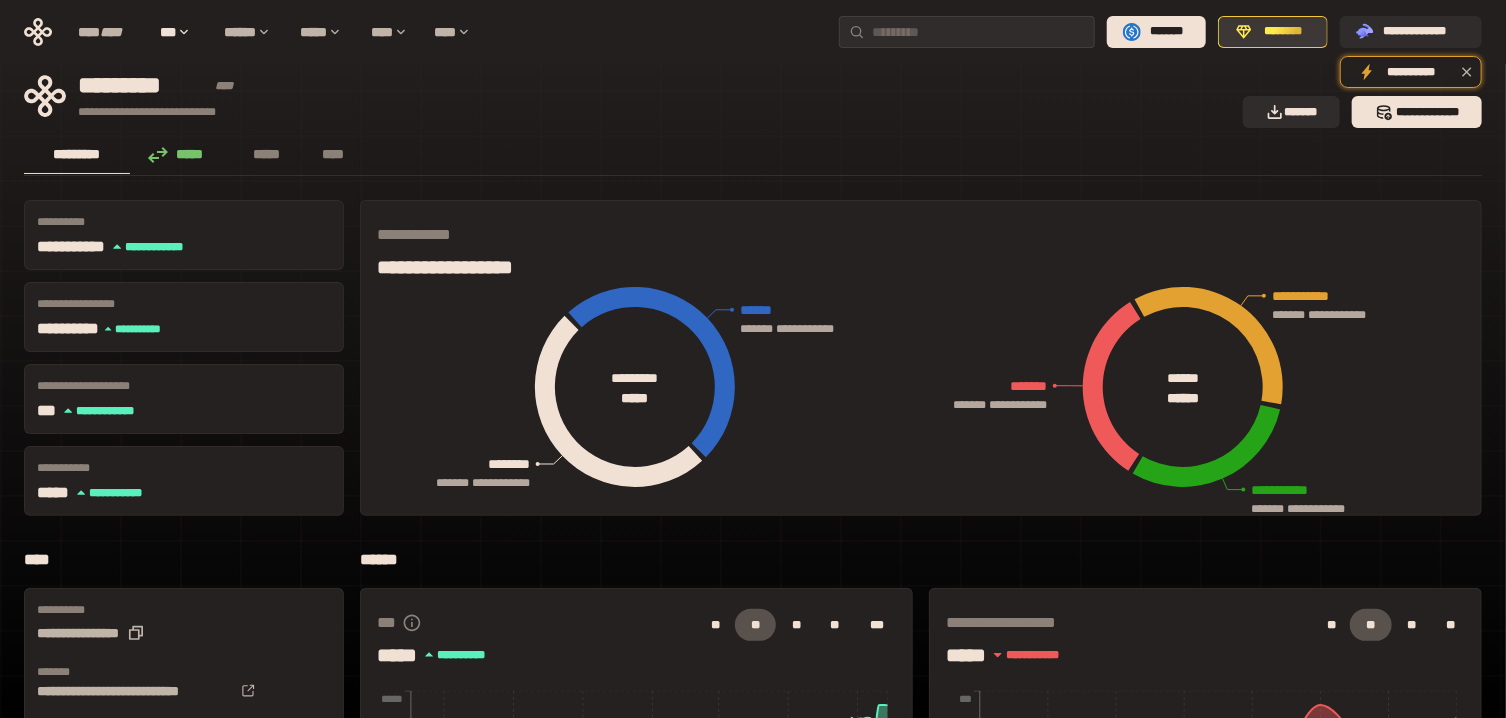 click on "********" at bounding box center (1273, 32) 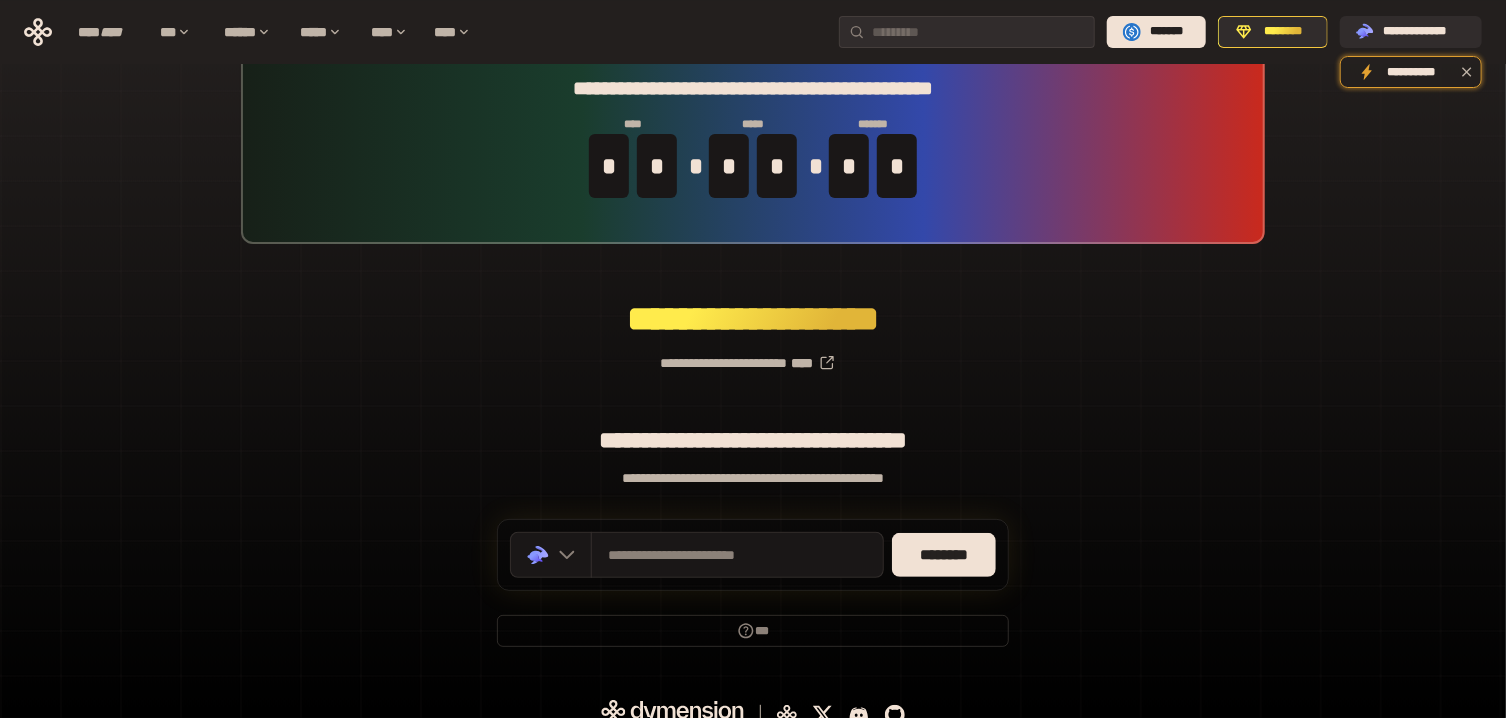 scroll, scrollTop: 64, scrollLeft: 0, axis: vertical 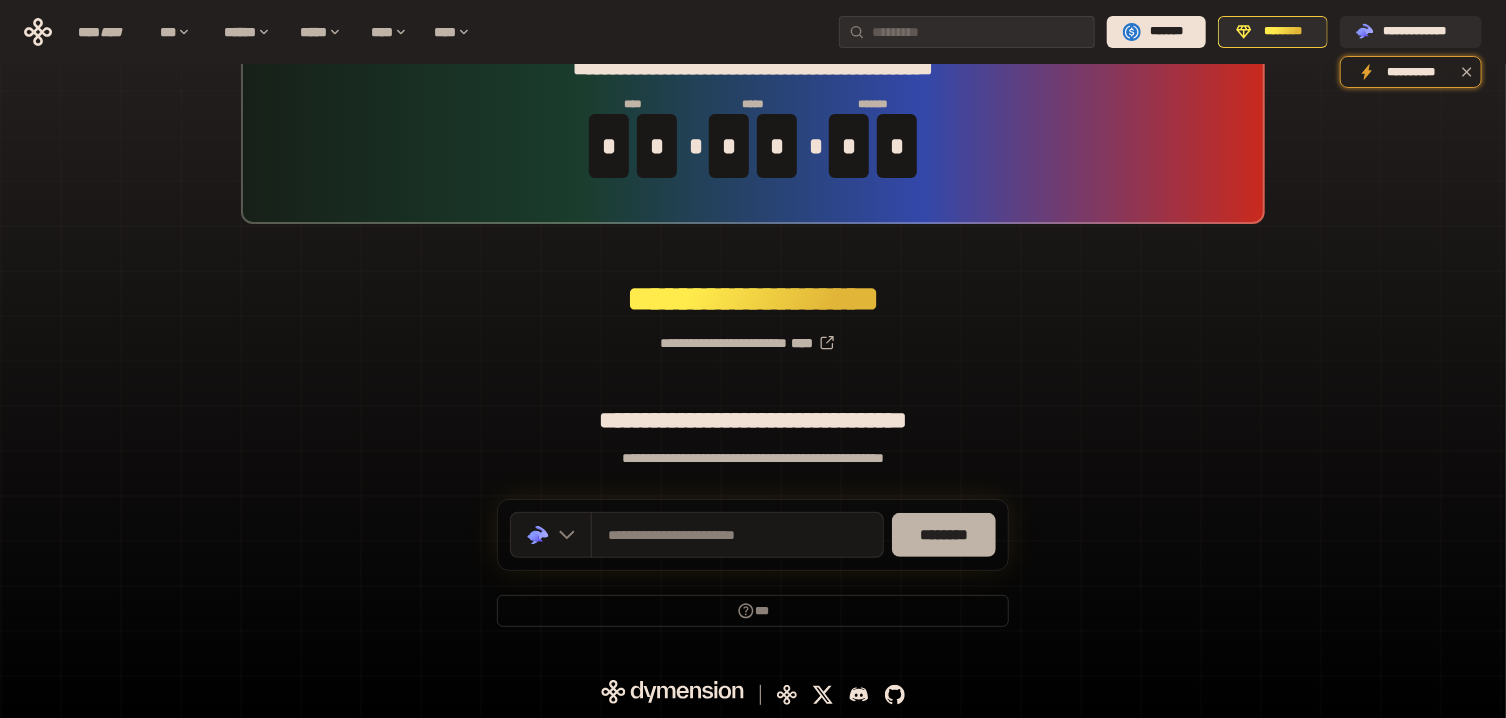 click on "********" at bounding box center (944, 535) 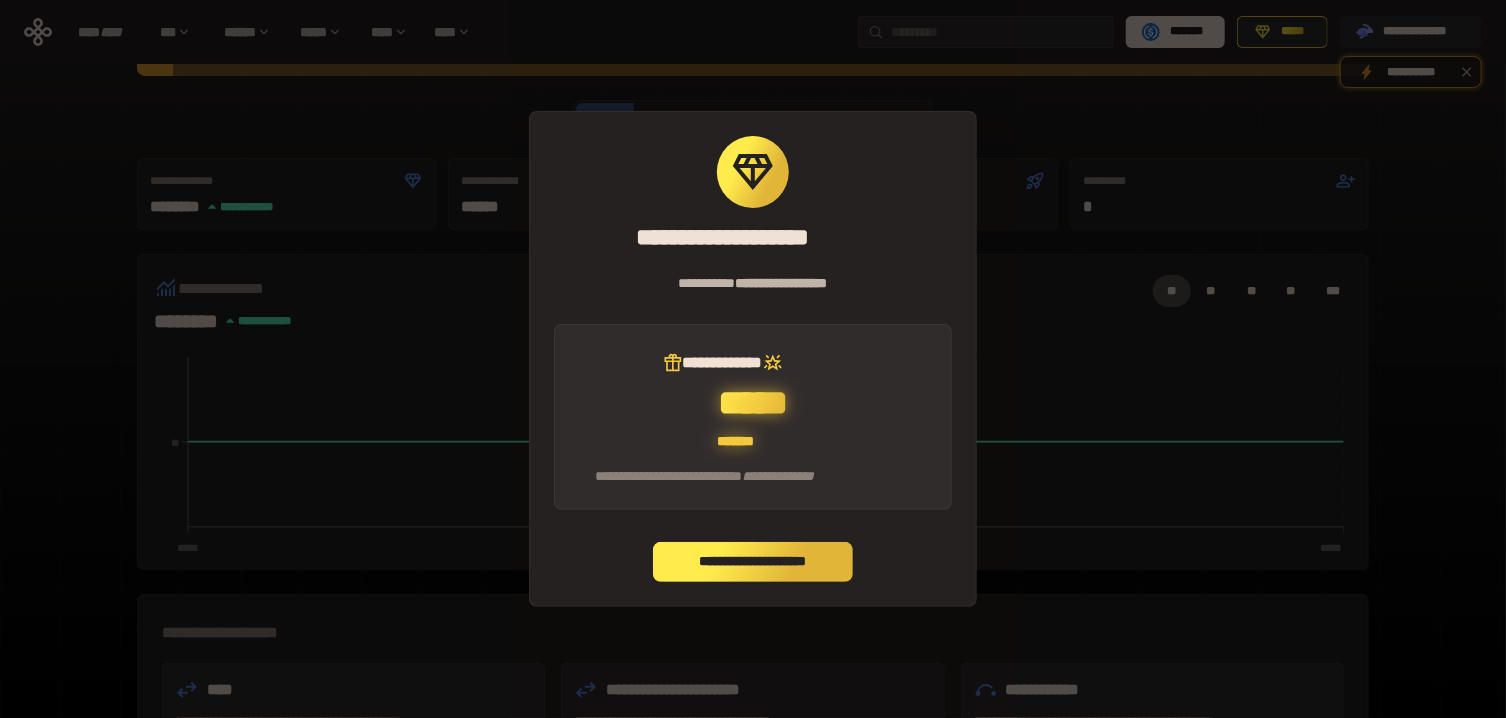 click on "**********" at bounding box center (753, 562) 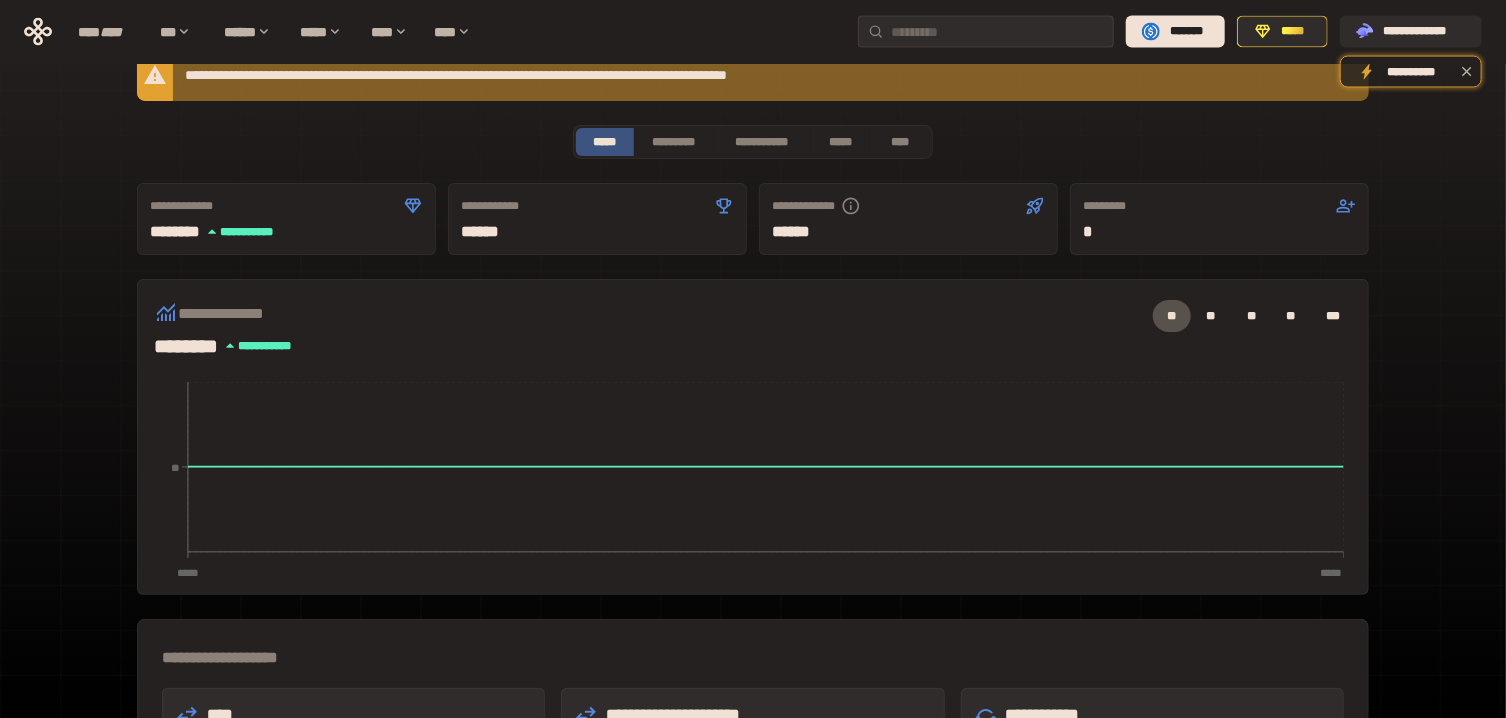 scroll, scrollTop: 0, scrollLeft: 0, axis: both 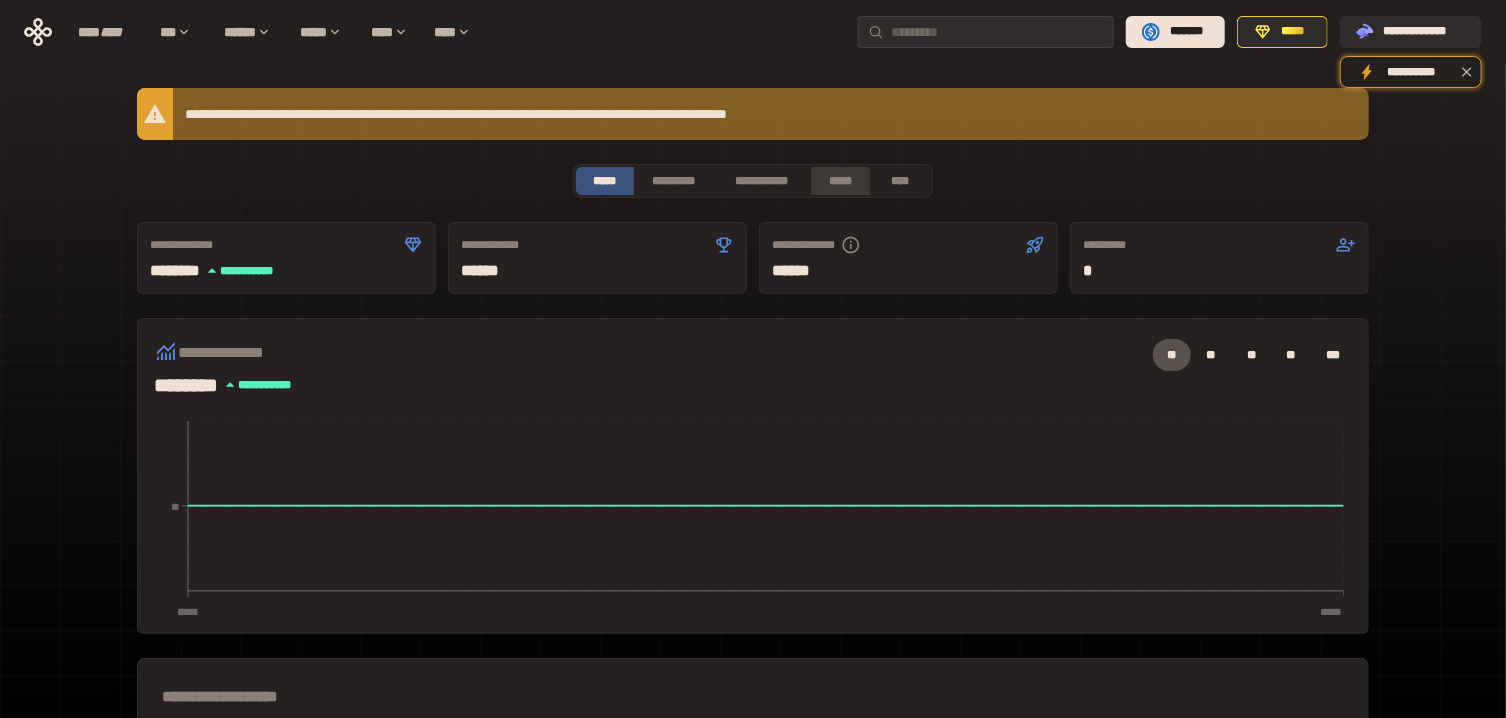 click on "*****" at bounding box center (840, 181) 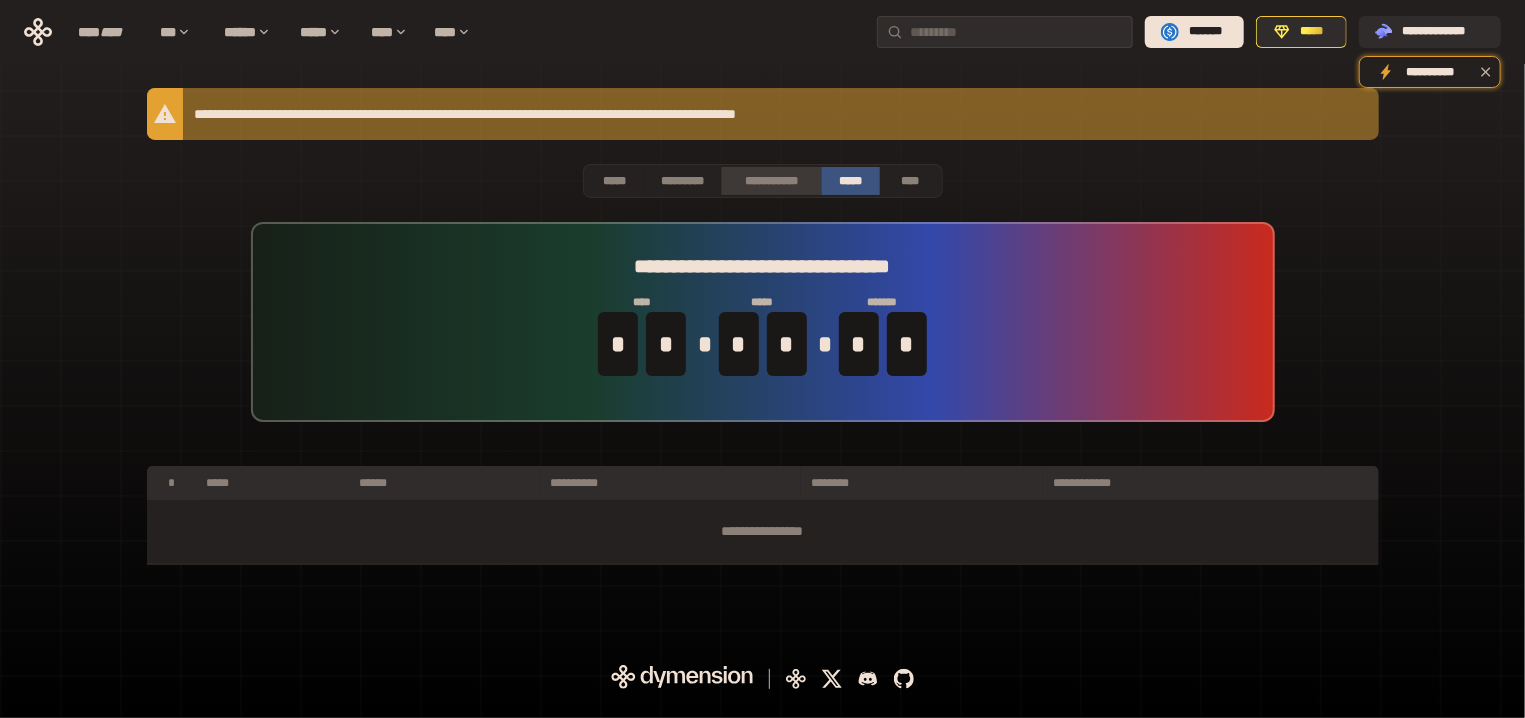 click on "**********" at bounding box center [770, 181] 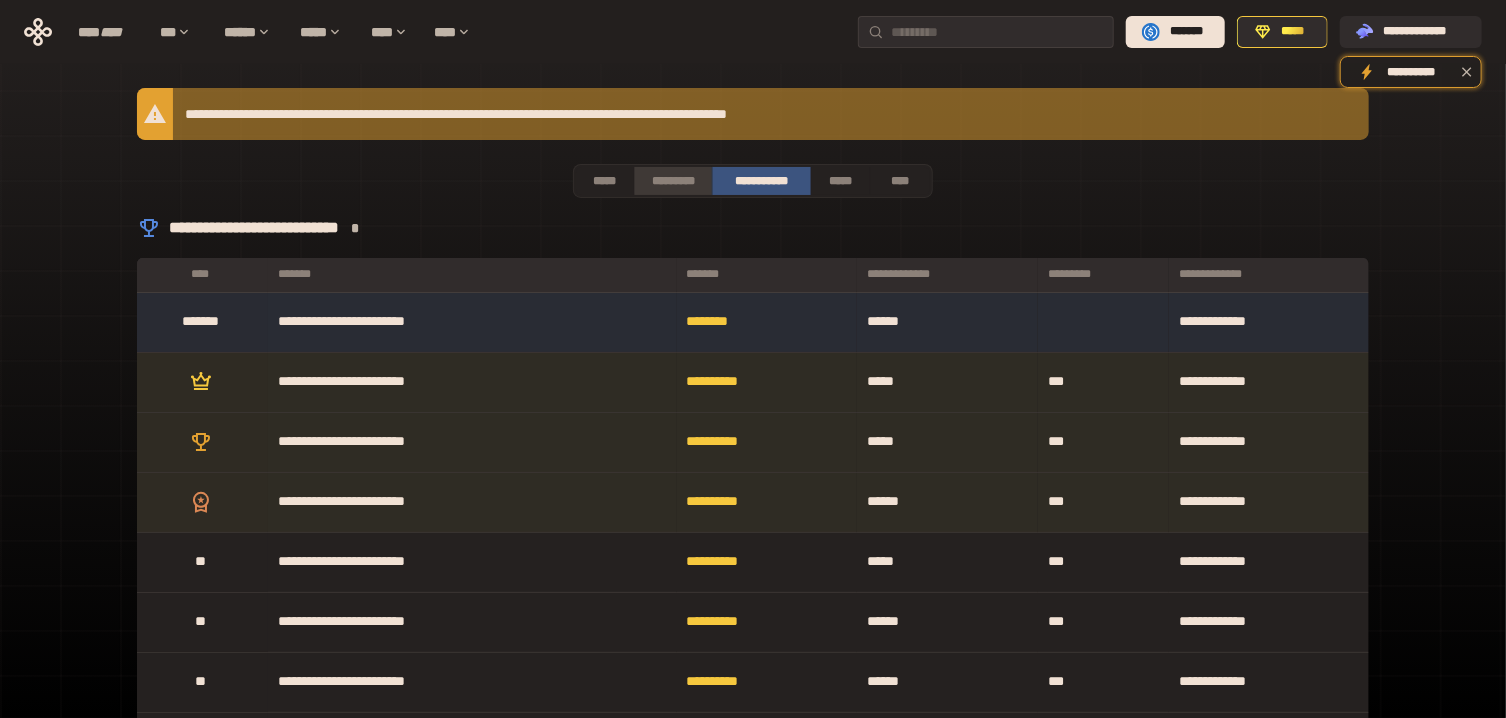 click on "*********" at bounding box center (673, 181) 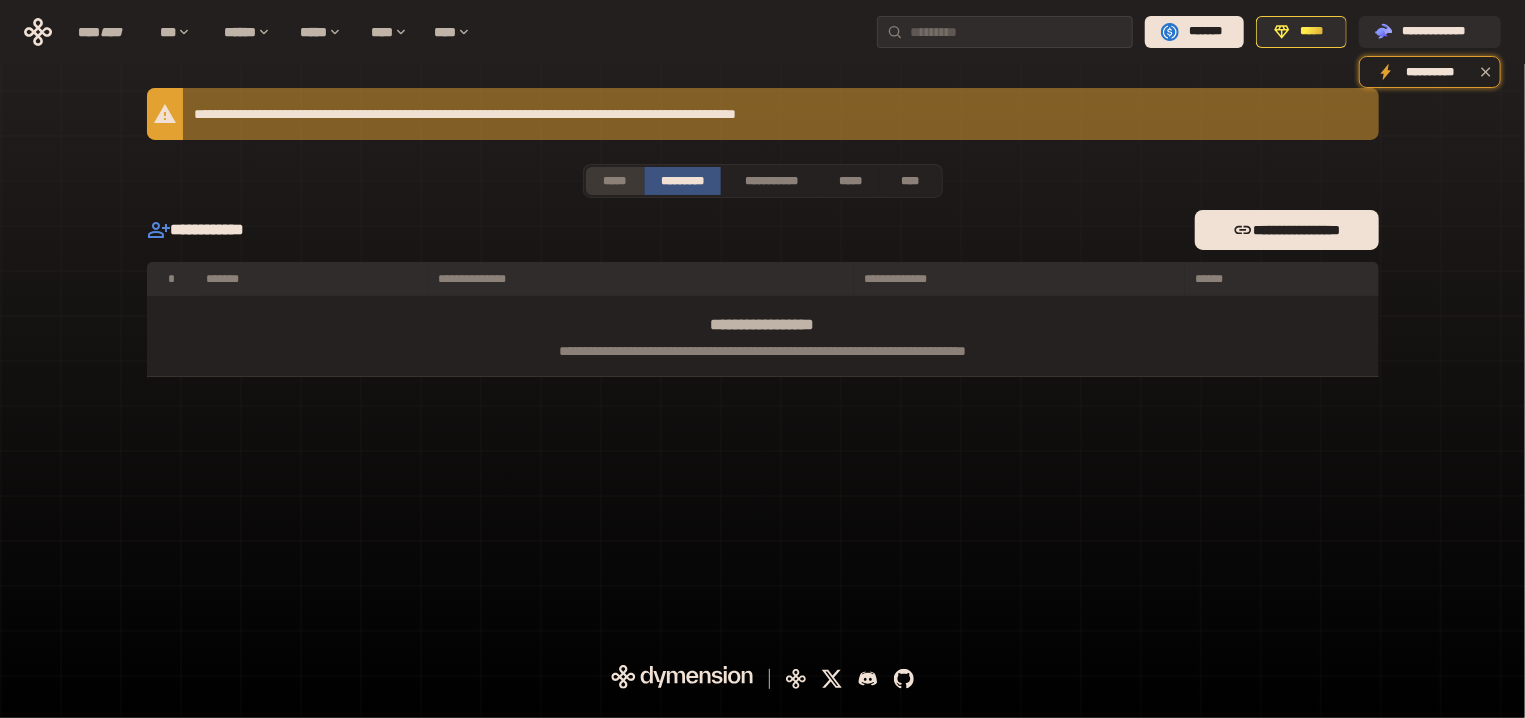 click on "*****" at bounding box center [615, 181] 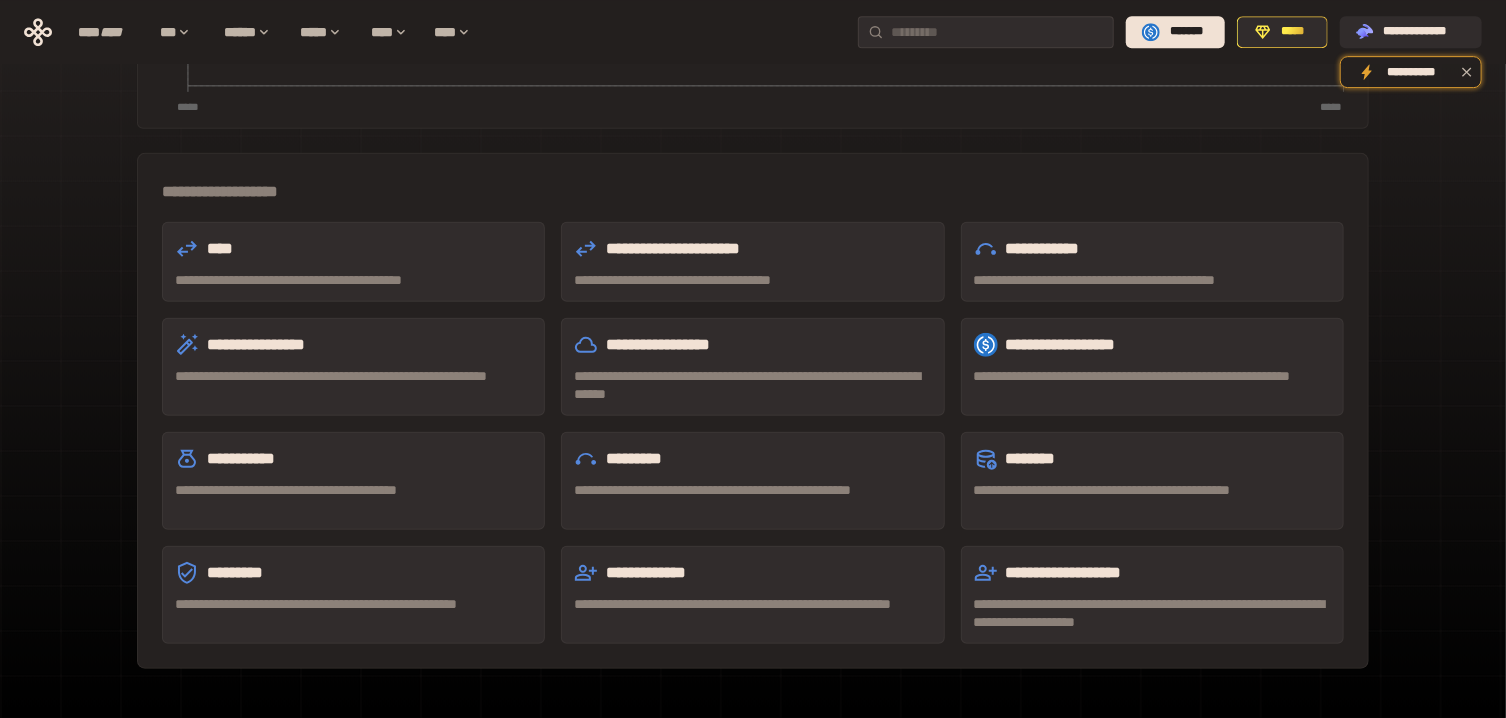 scroll, scrollTop: 536, scrollLeft: 0, axis: vertical 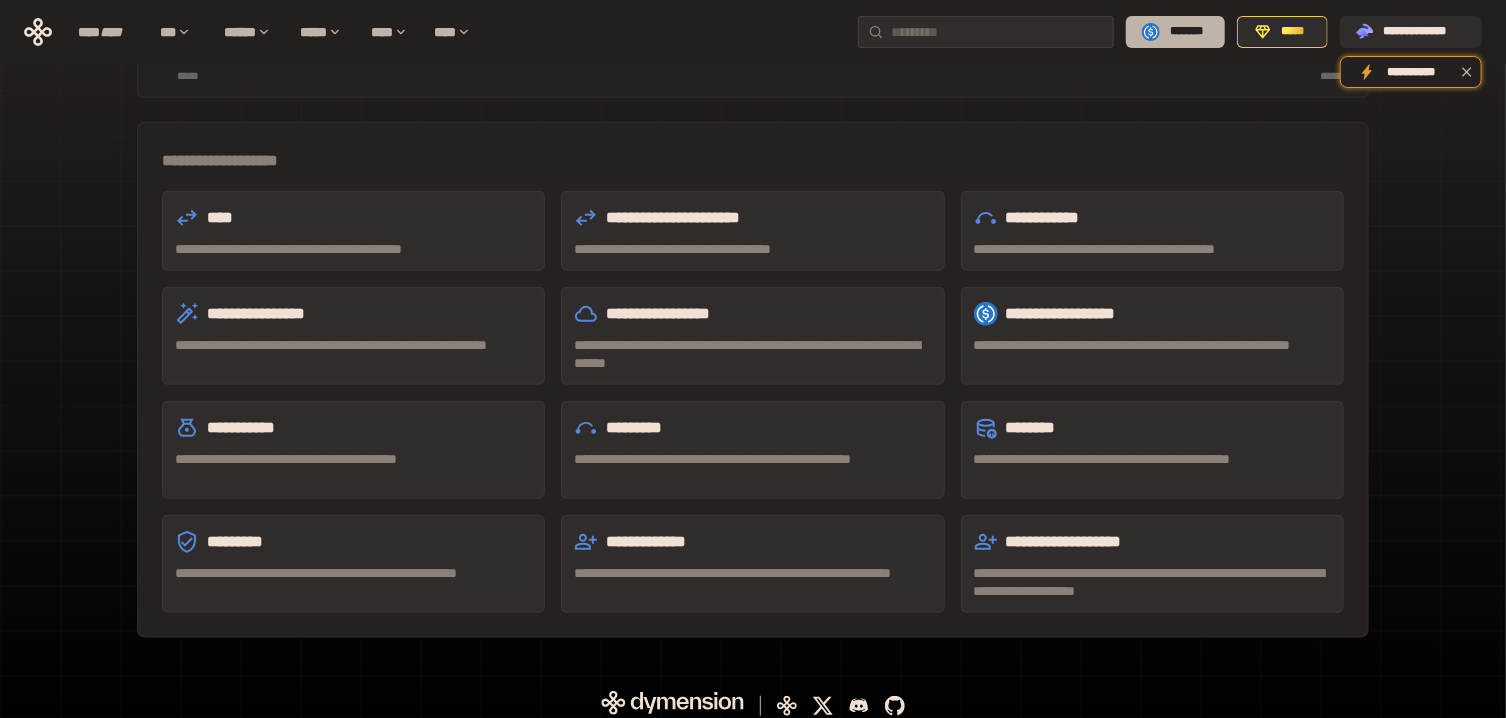 click on "*******" at bounding box center (1186, 32) 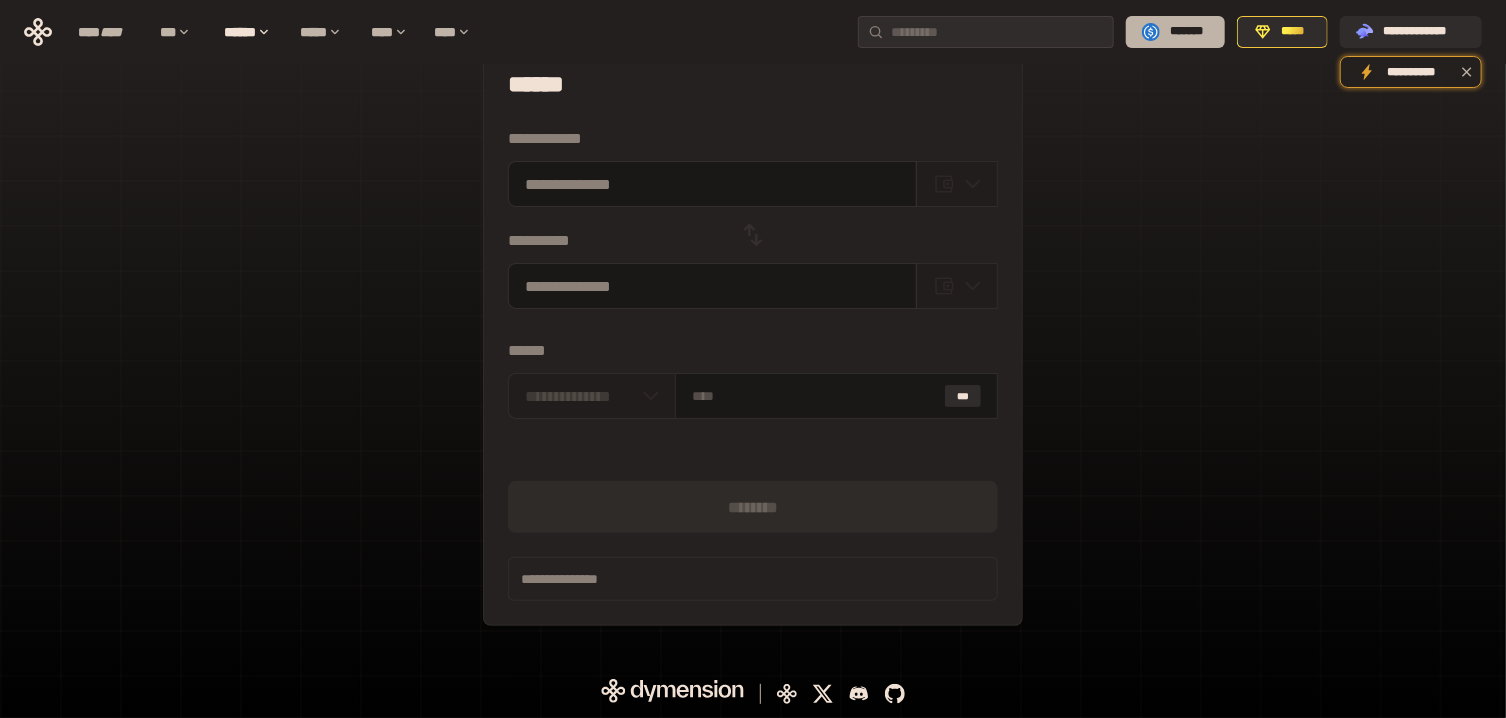 scroll, scrollTop: 50, scrollLeft: 0, axis: vertical 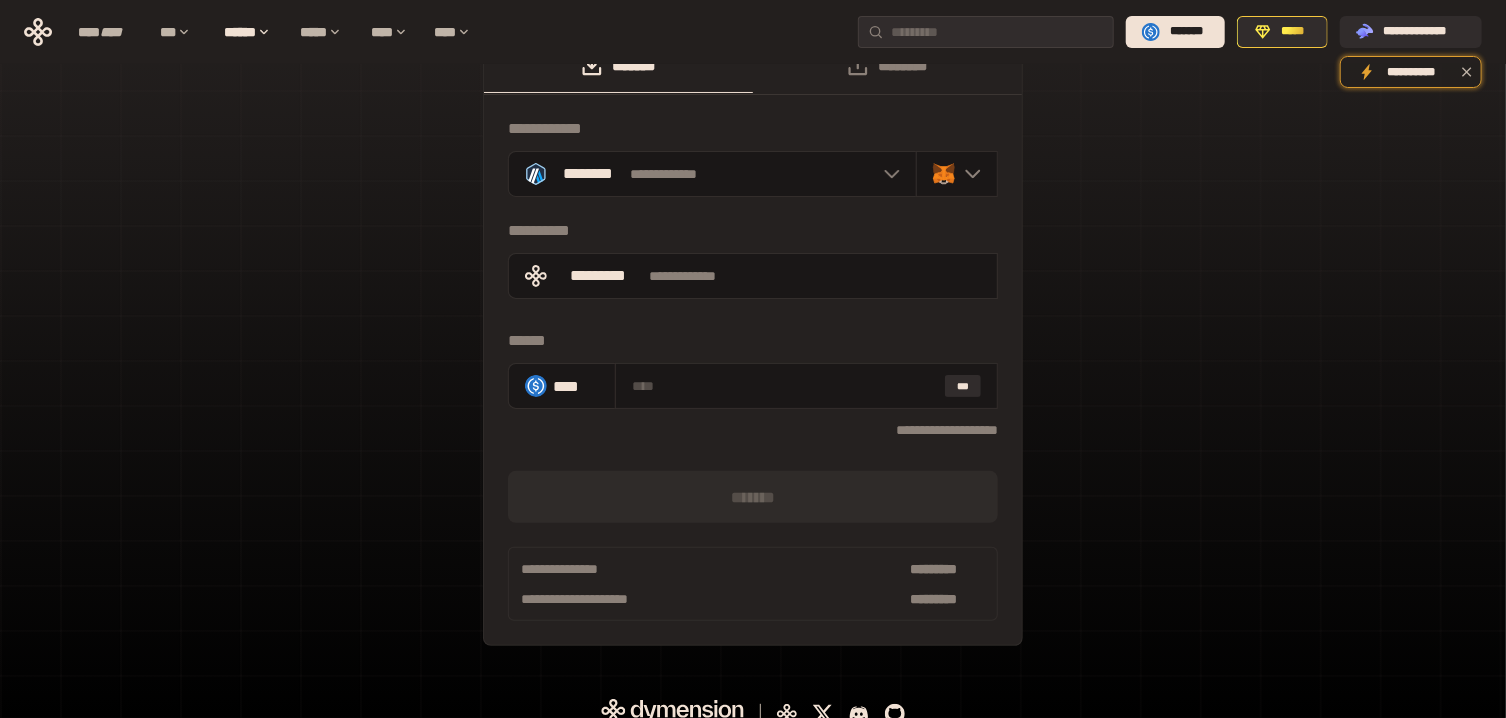 click on "**********" at bounding box center [753, 352] 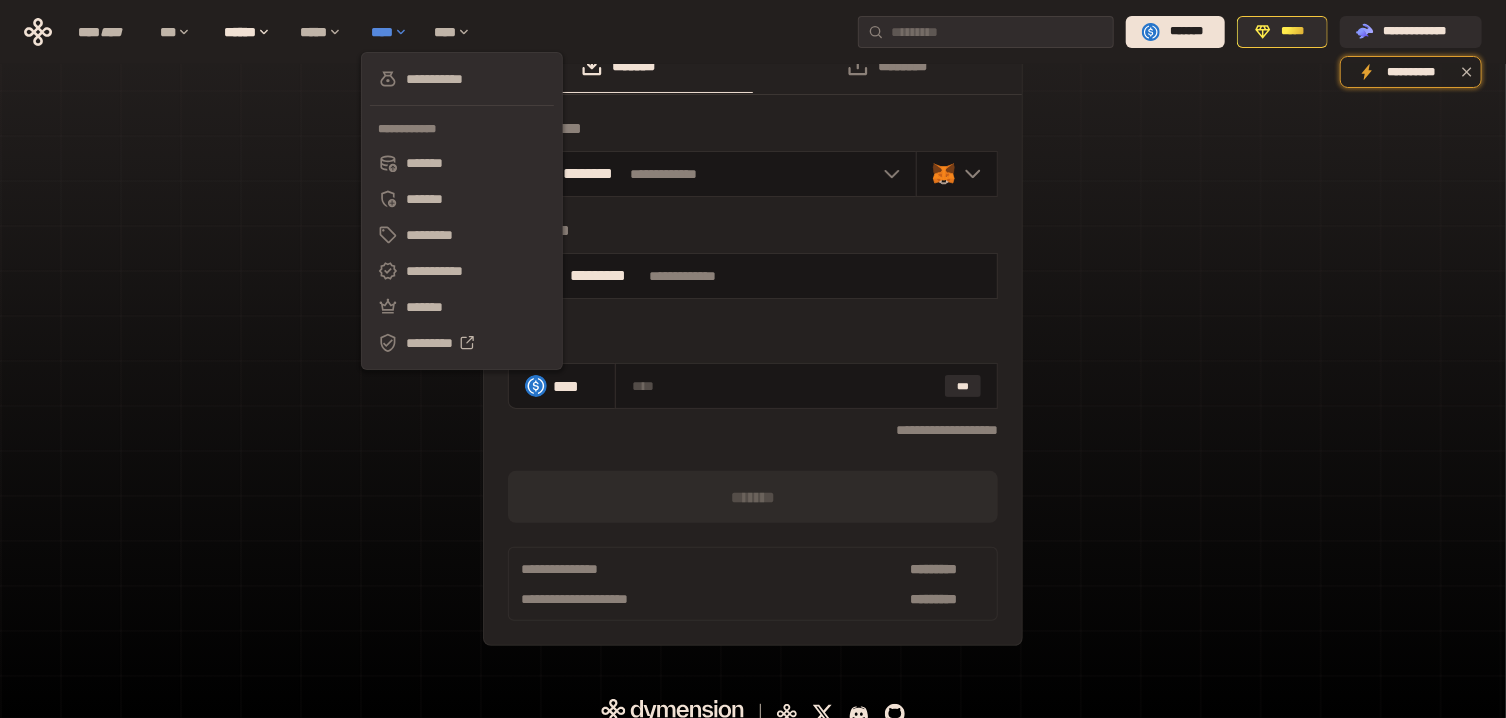 click on "****" at bounding box center [392, 32] 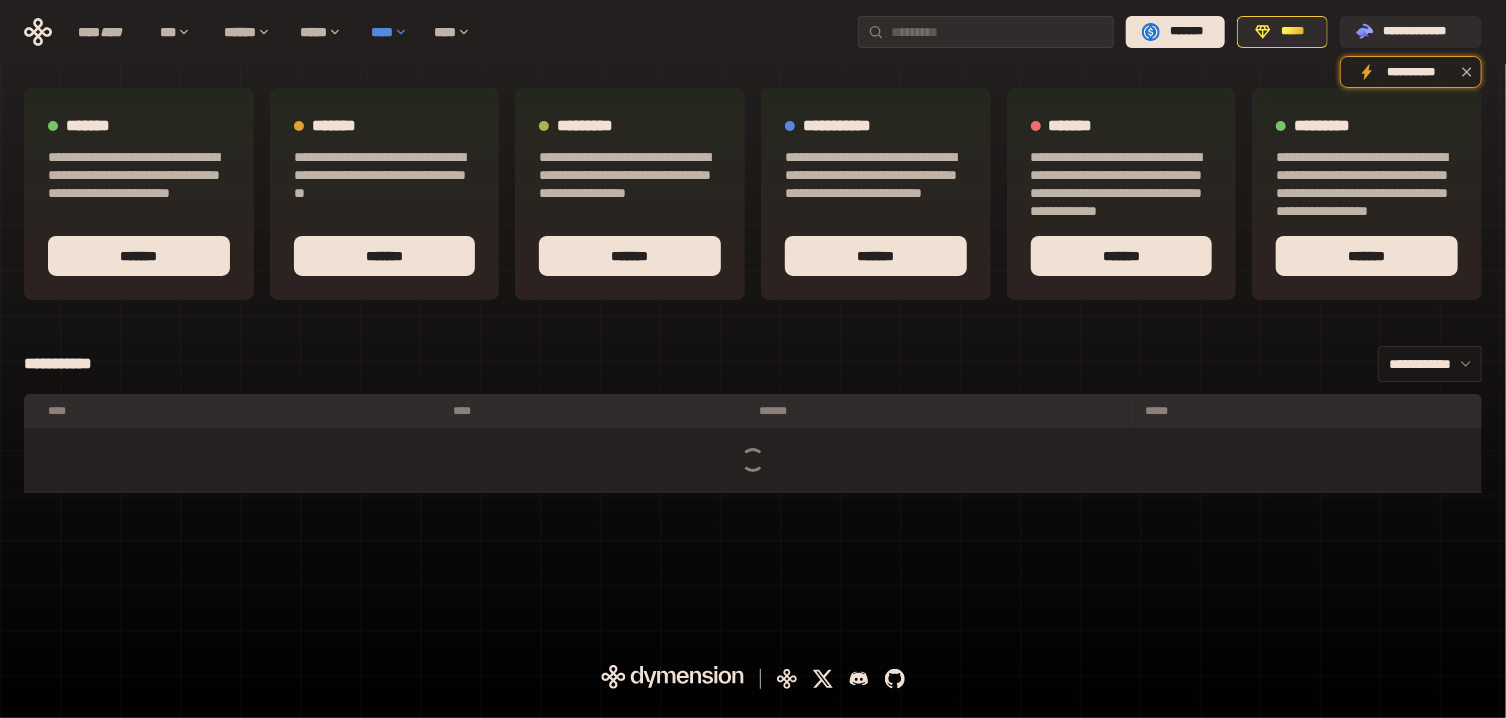 scroll, scrollTop: 0, scrollLeft: 0, axis: both 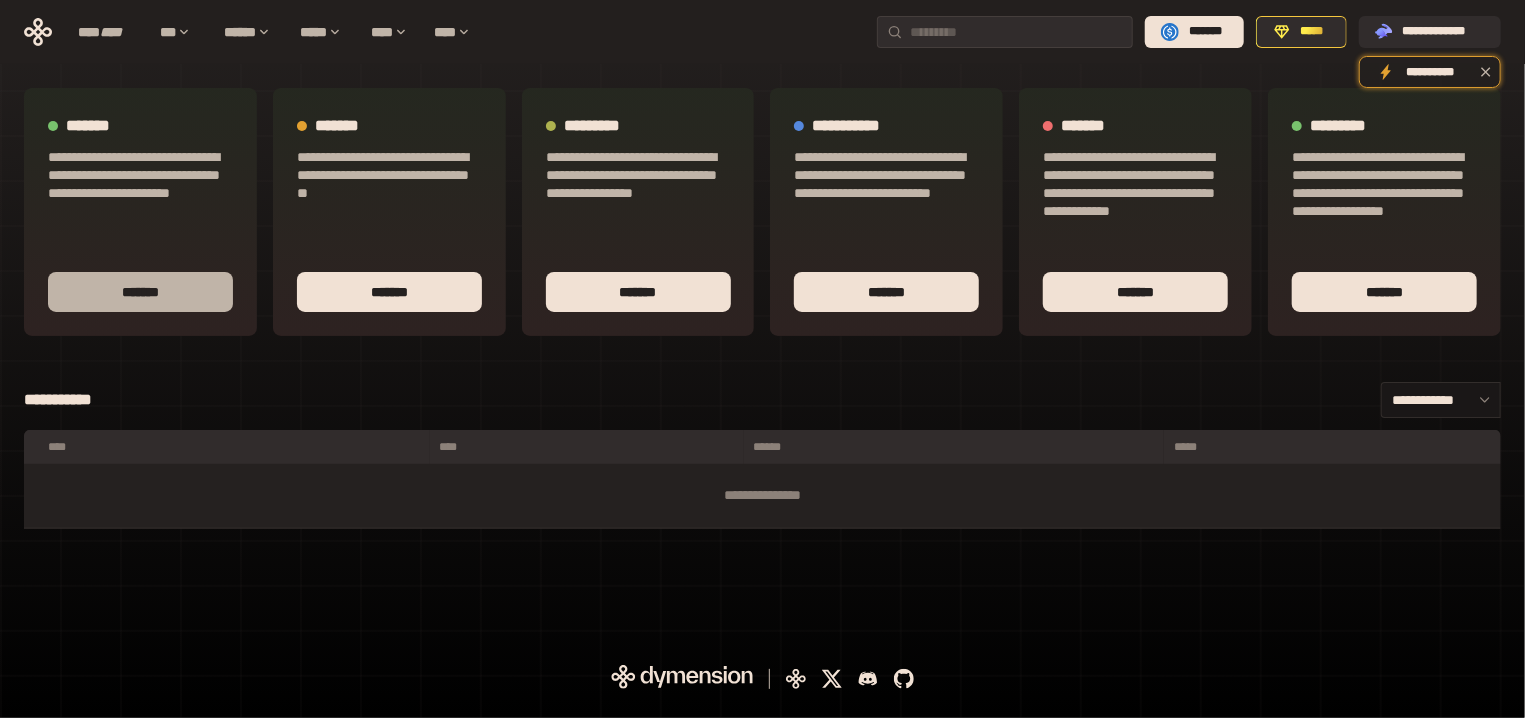 click on "*******" at bounding box center (140, 292) 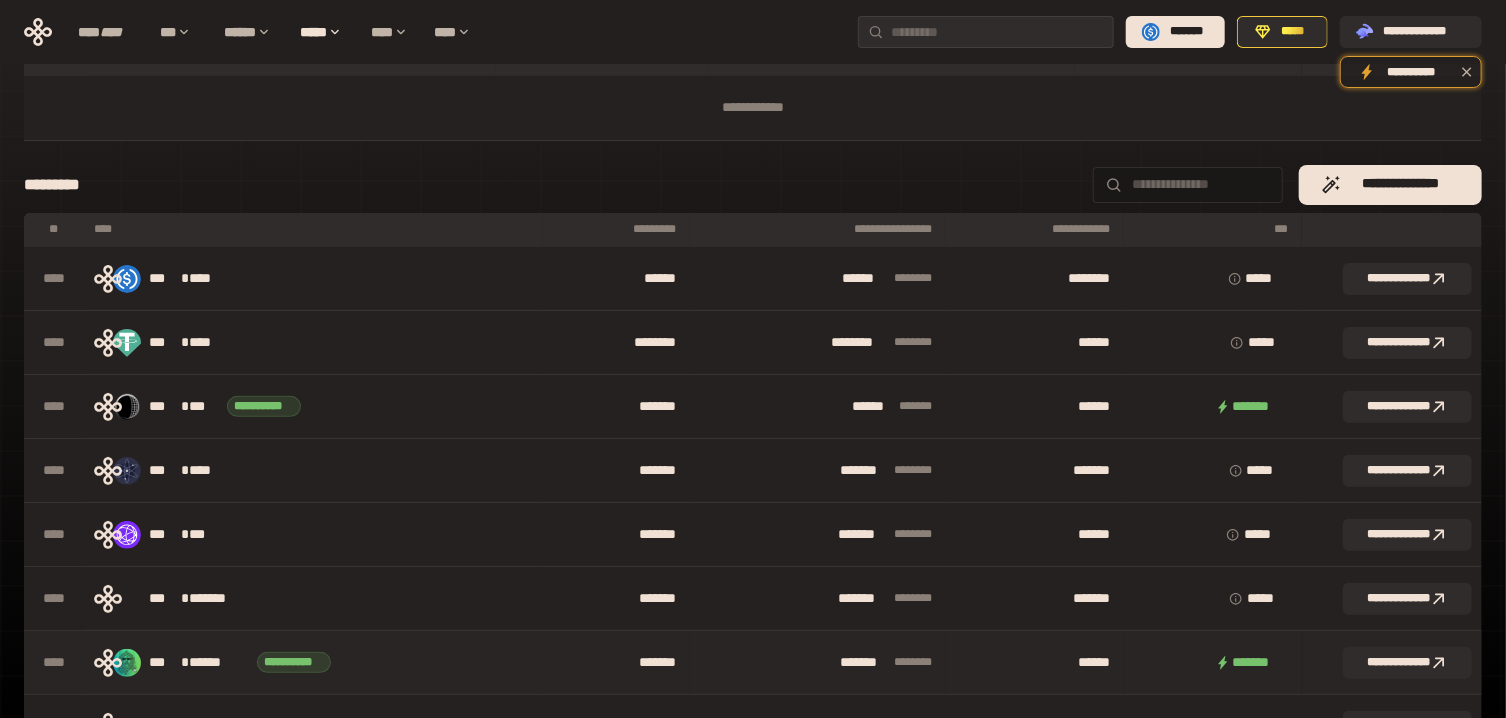 scroll, scrollTop: 0, scrollLeft: 0, axis: both 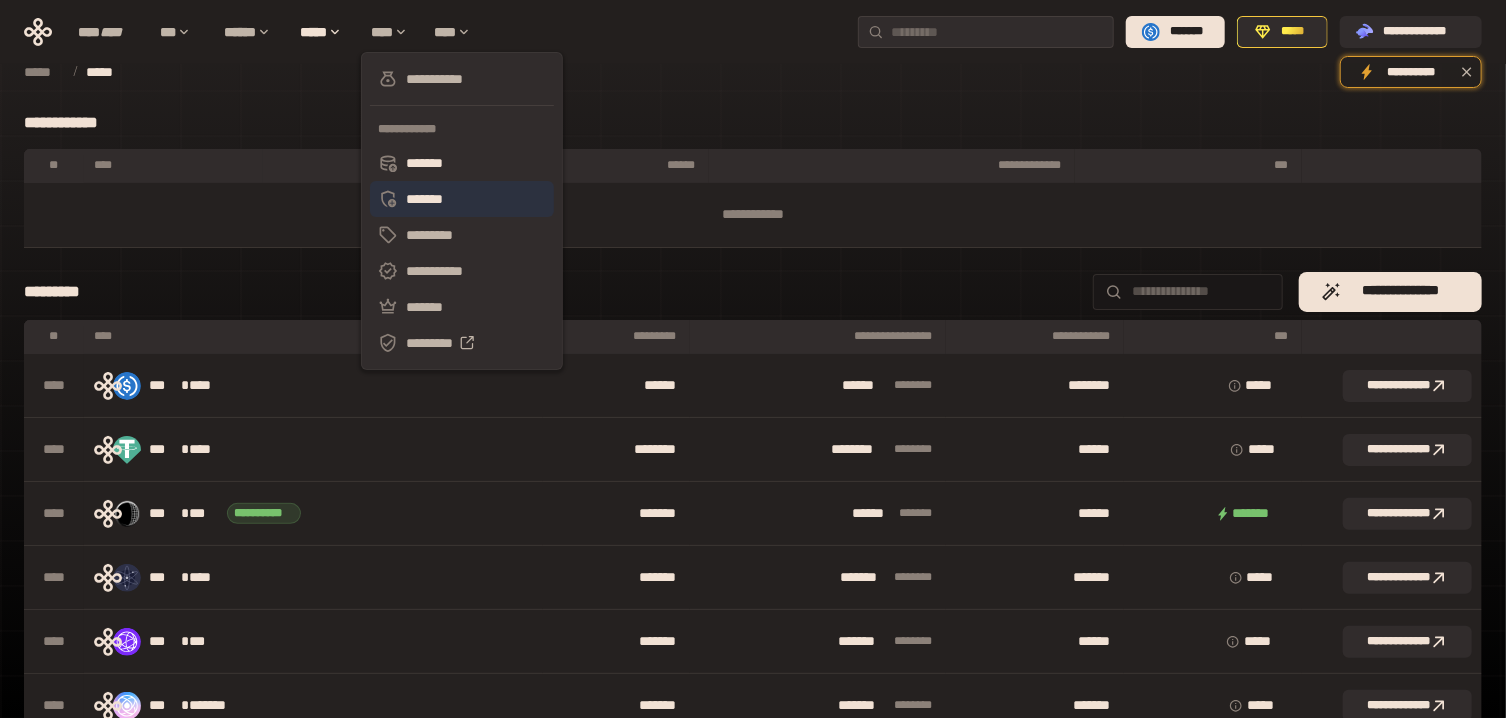 click on "*******" at bounding box center [462, 199] 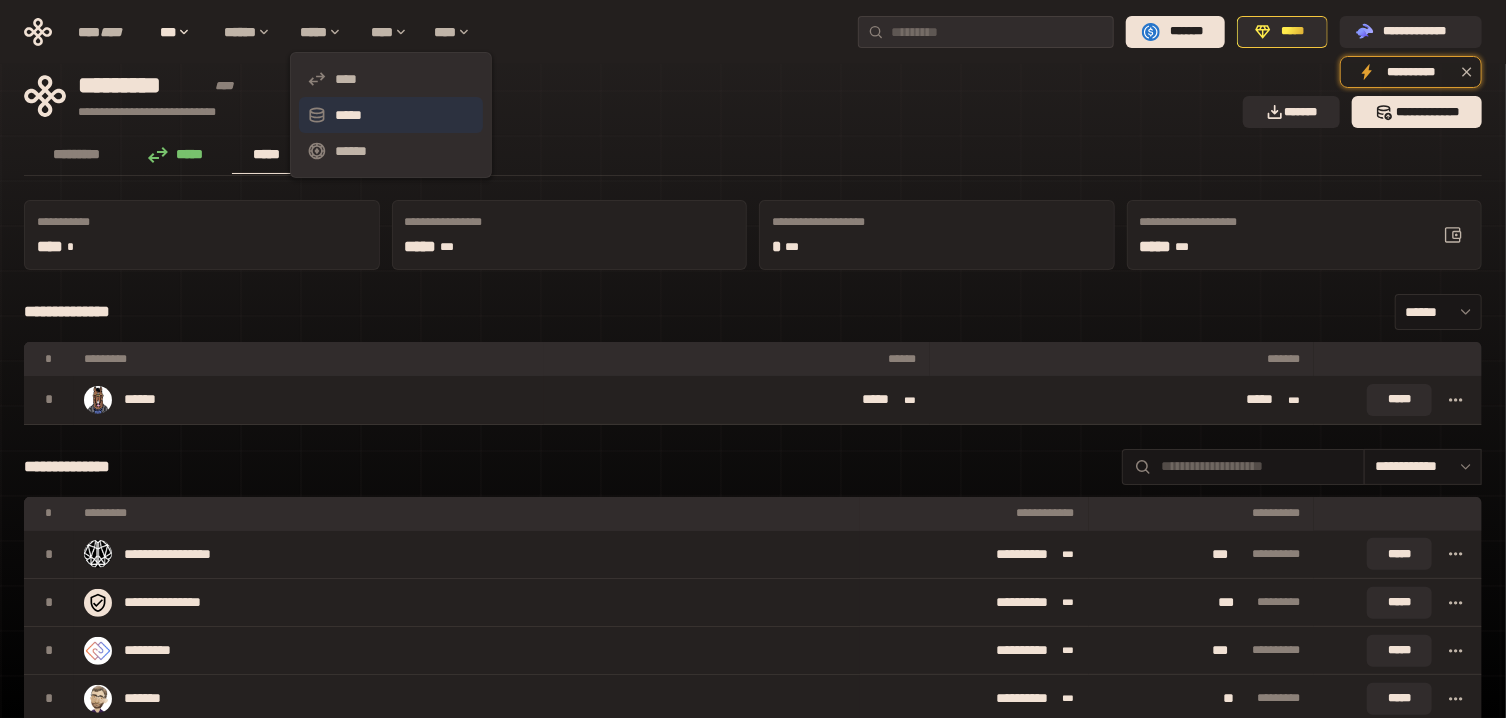 click on "*****" at bounding box center (391, 115) 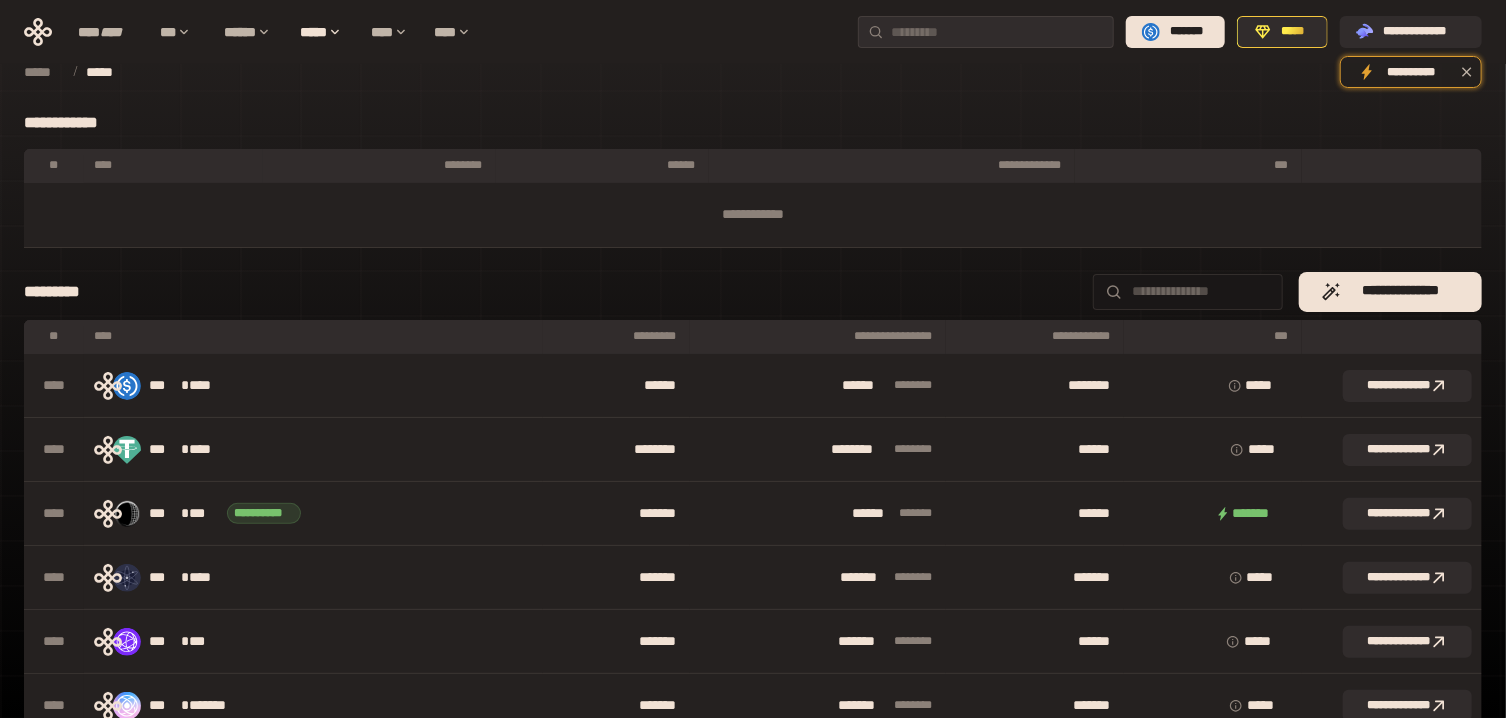 click on "***" at bounding box center (1213, 337) 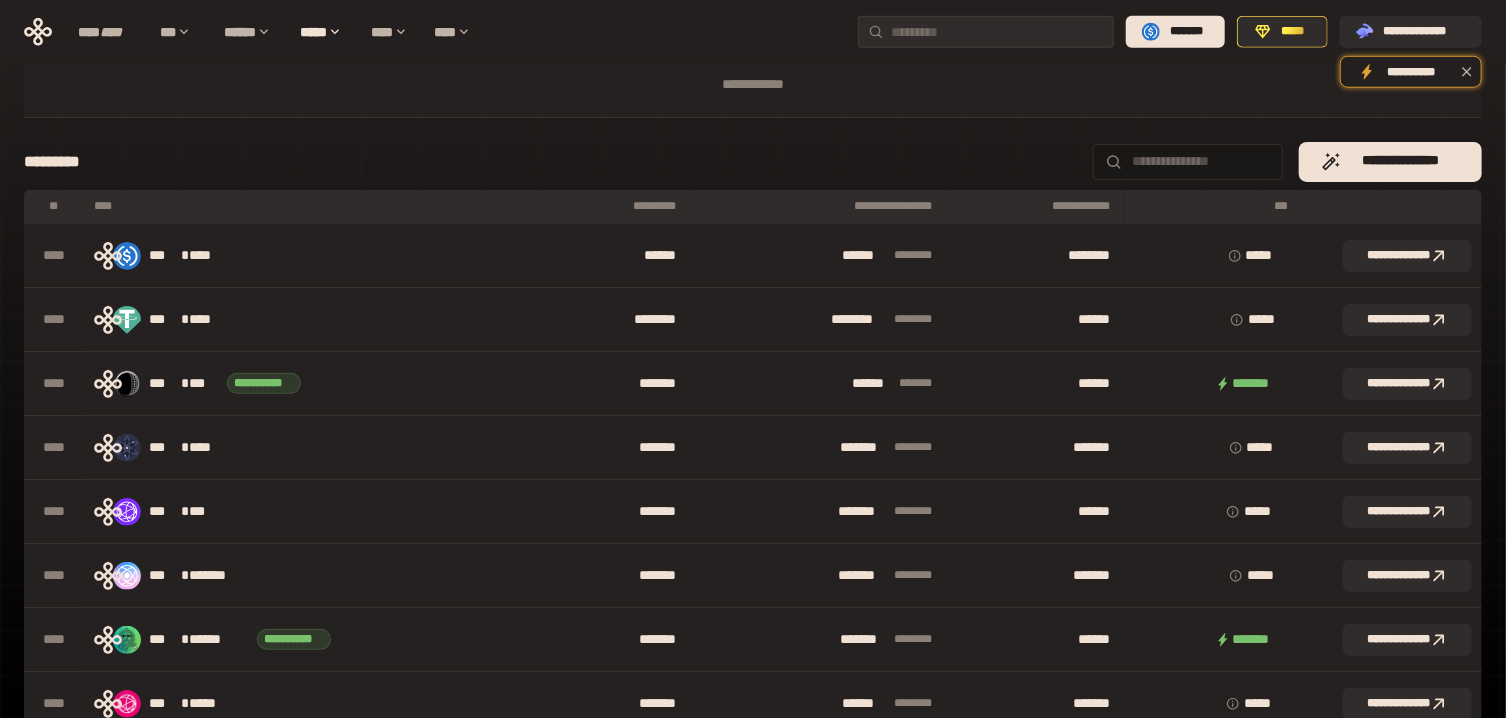 scroll, scrollTop: 0, scrollLeft: 0, axis: both 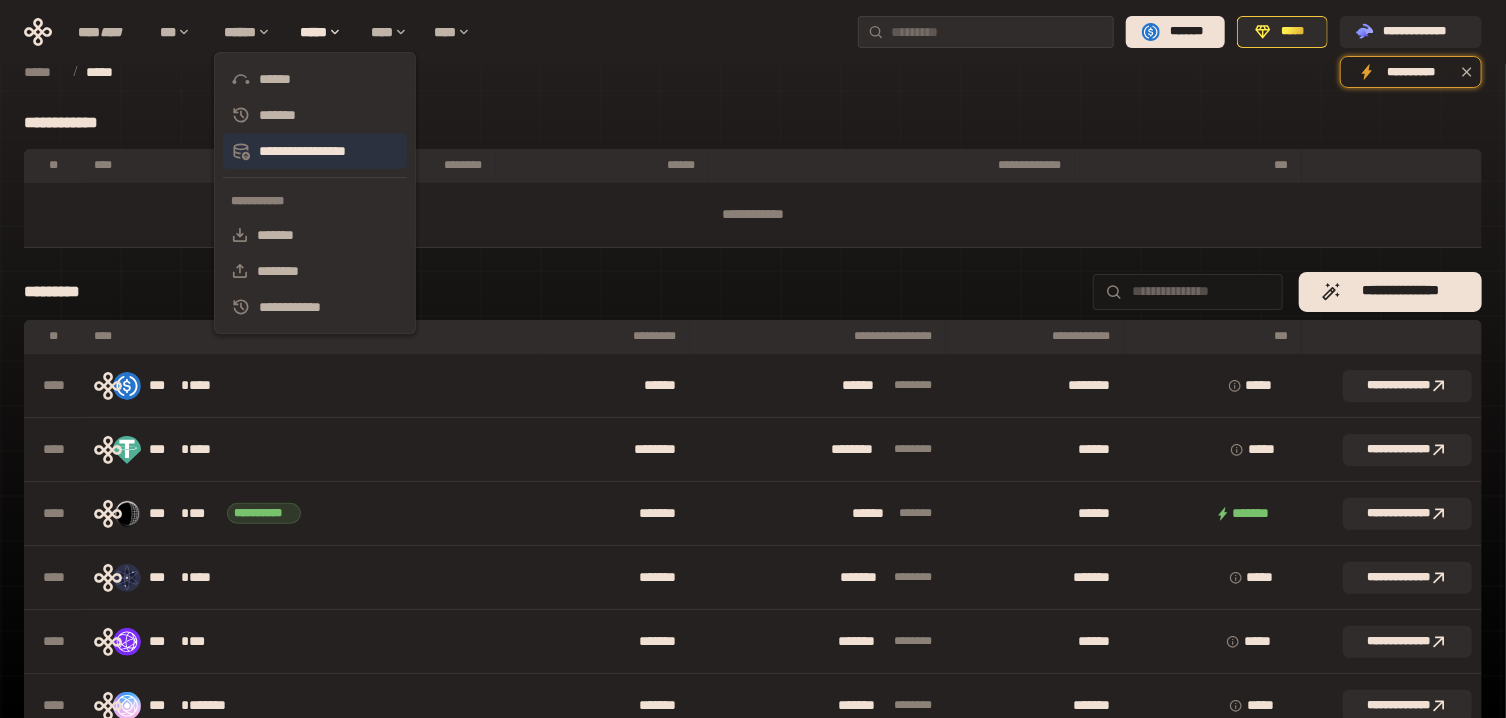 click on "**********" at bounding box center [315, 151] 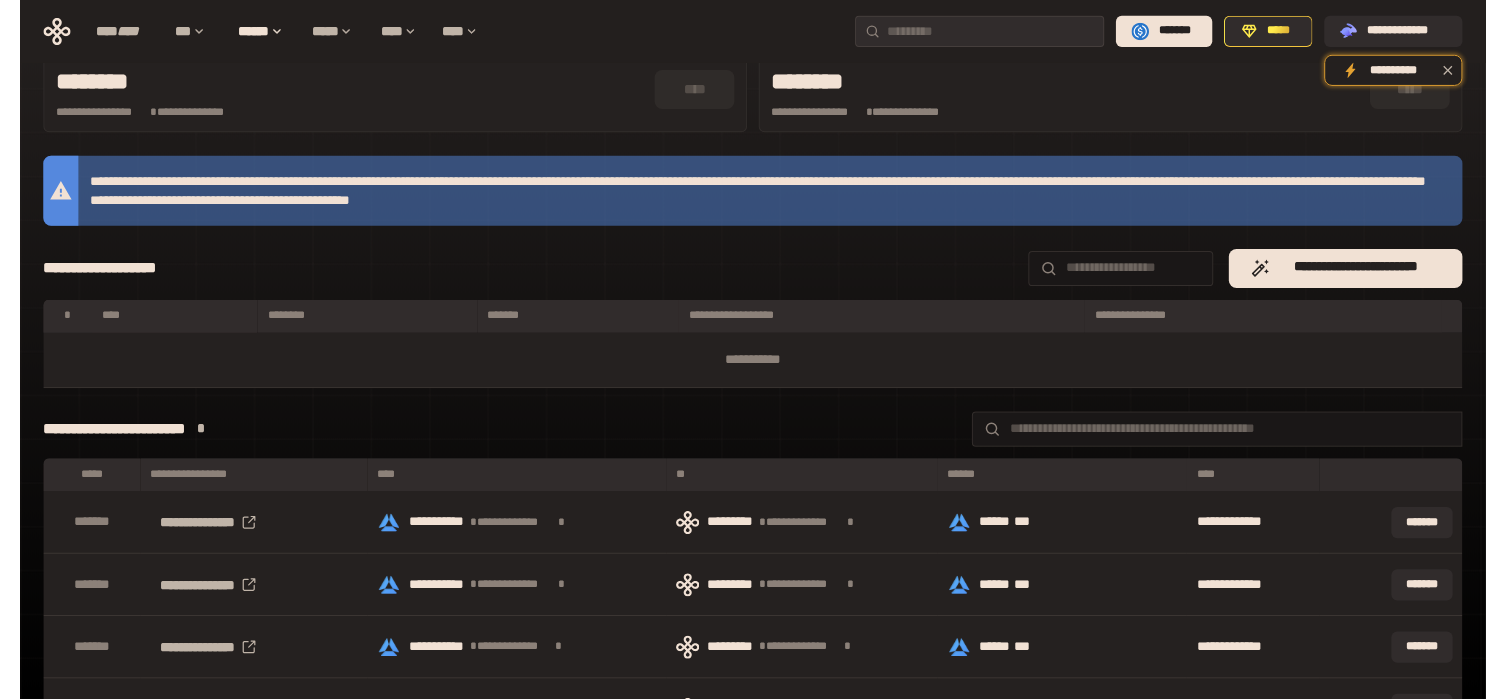 scroll, scrollTop: 0, scrollLeft: 0, axis: both 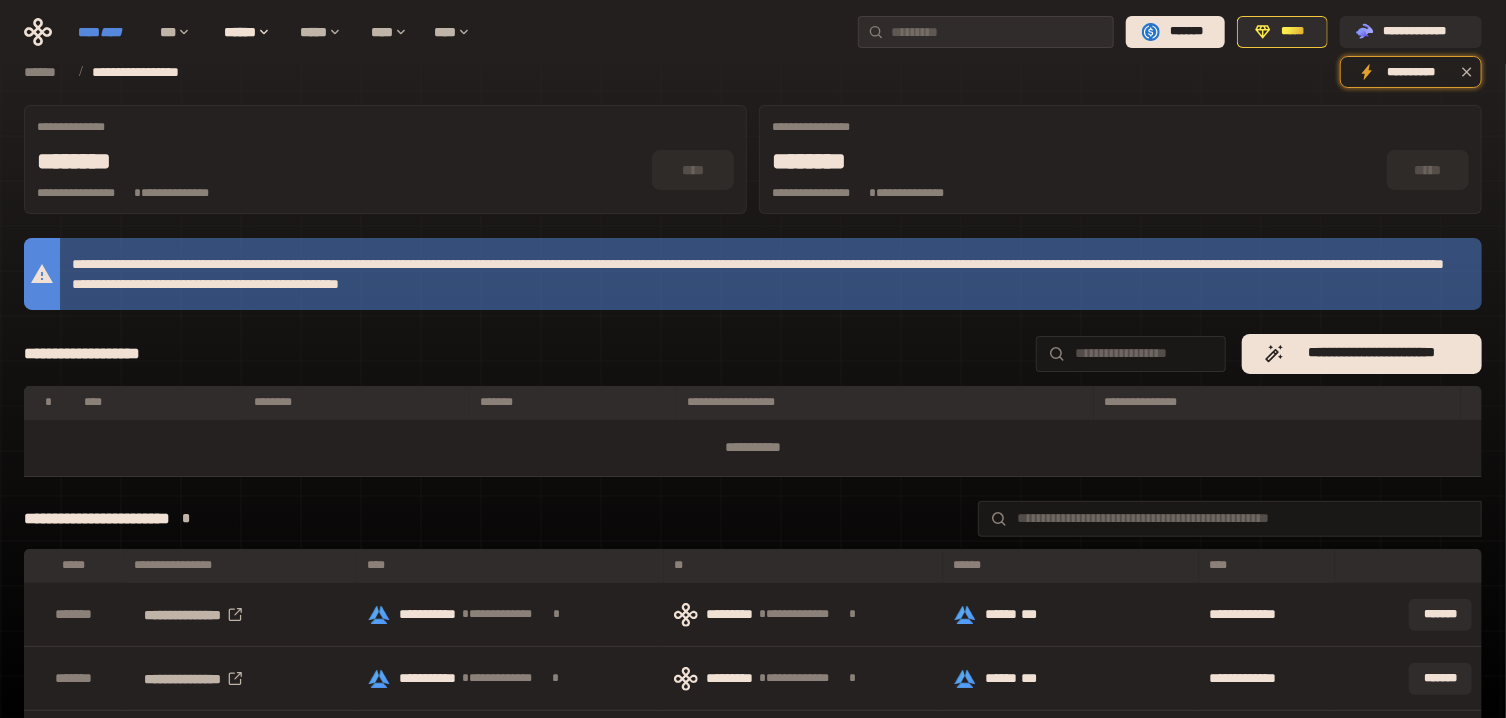 click on "****" at bounding box center (111, 32) 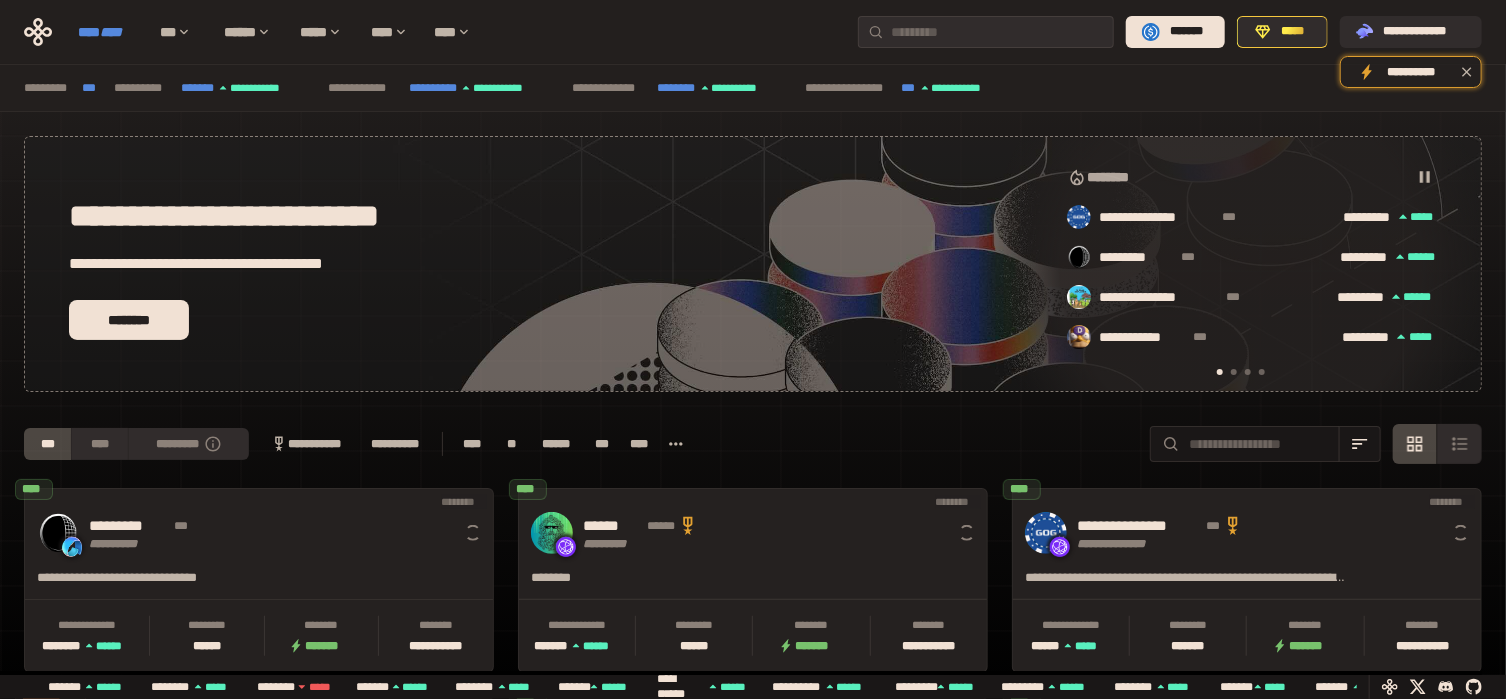 scroll, scrollTop: 0, scrollLeft: 16, axis: horizontal 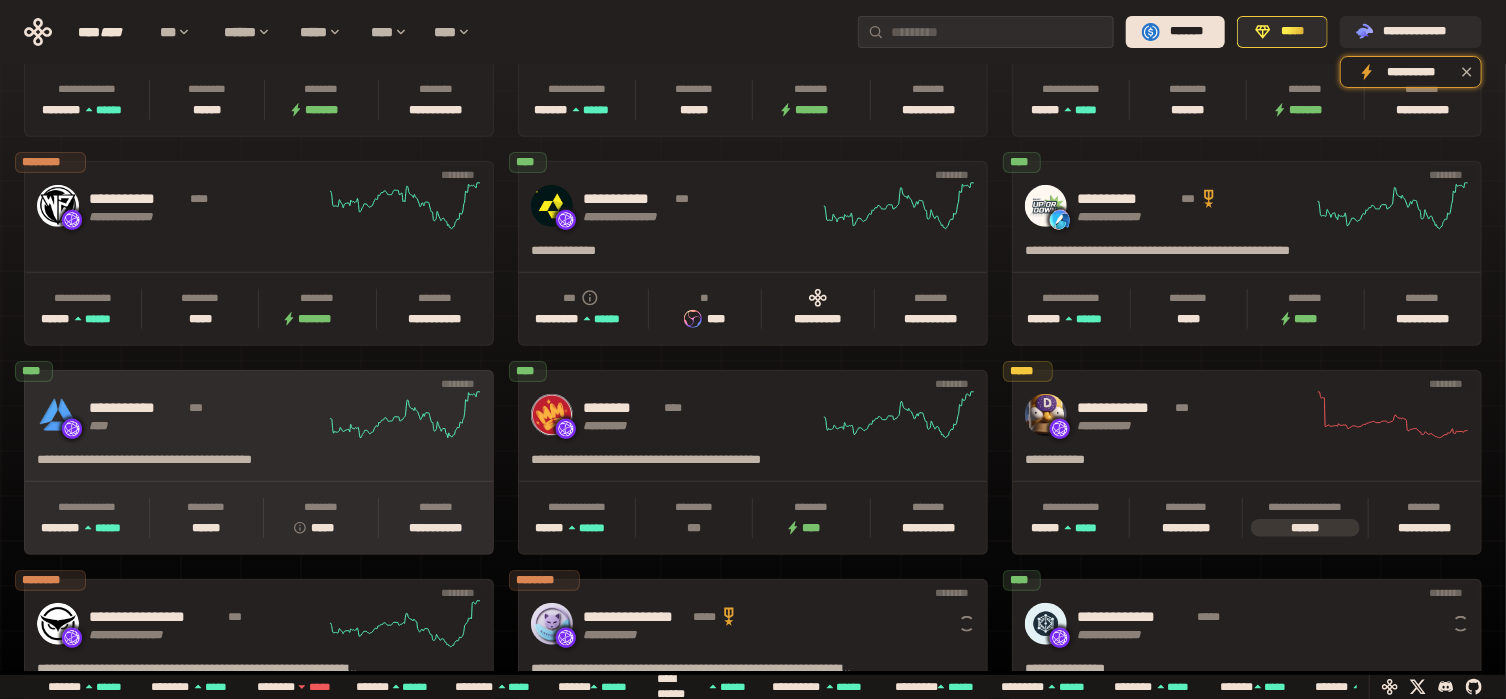 click on "**********" at bounding box center (207, 408) 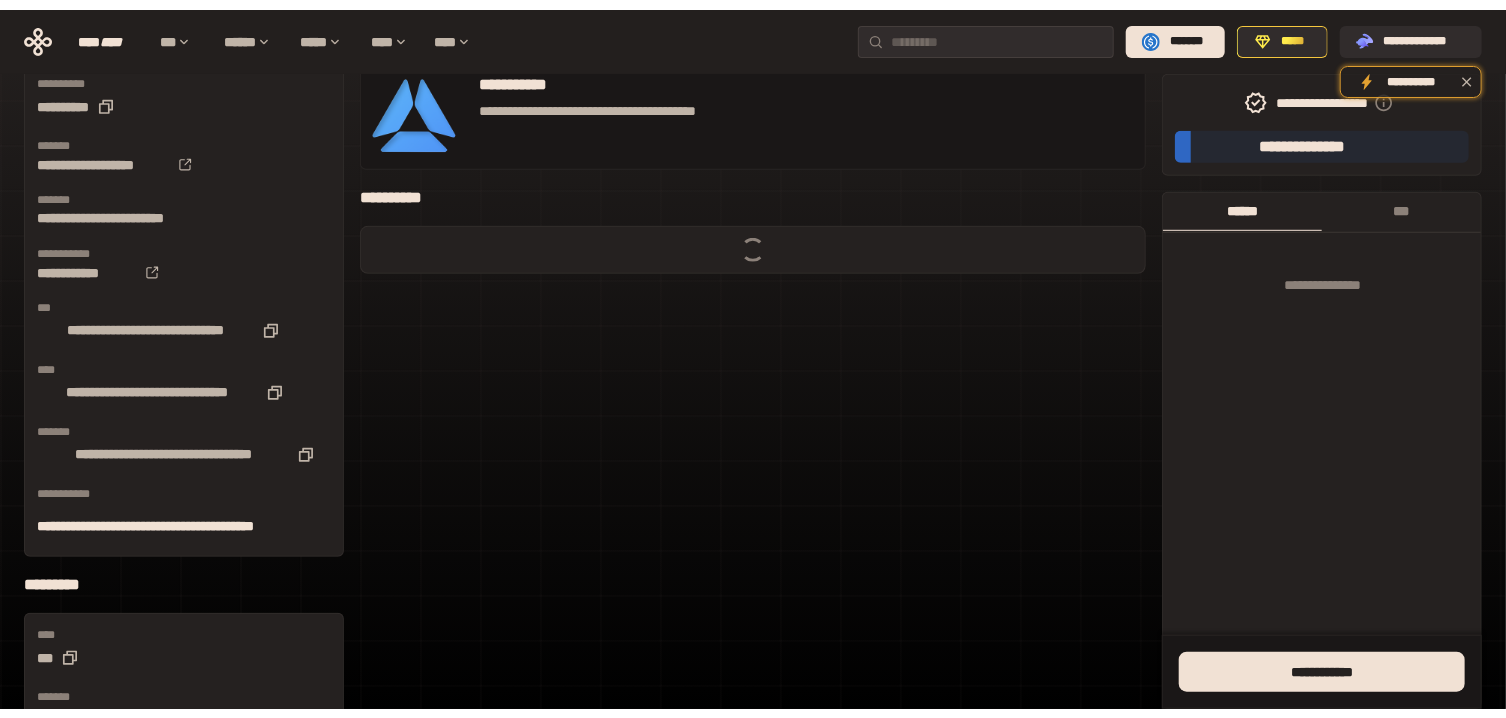 scroll, scrollTop: 0, scrollLeft: 0, axis: both 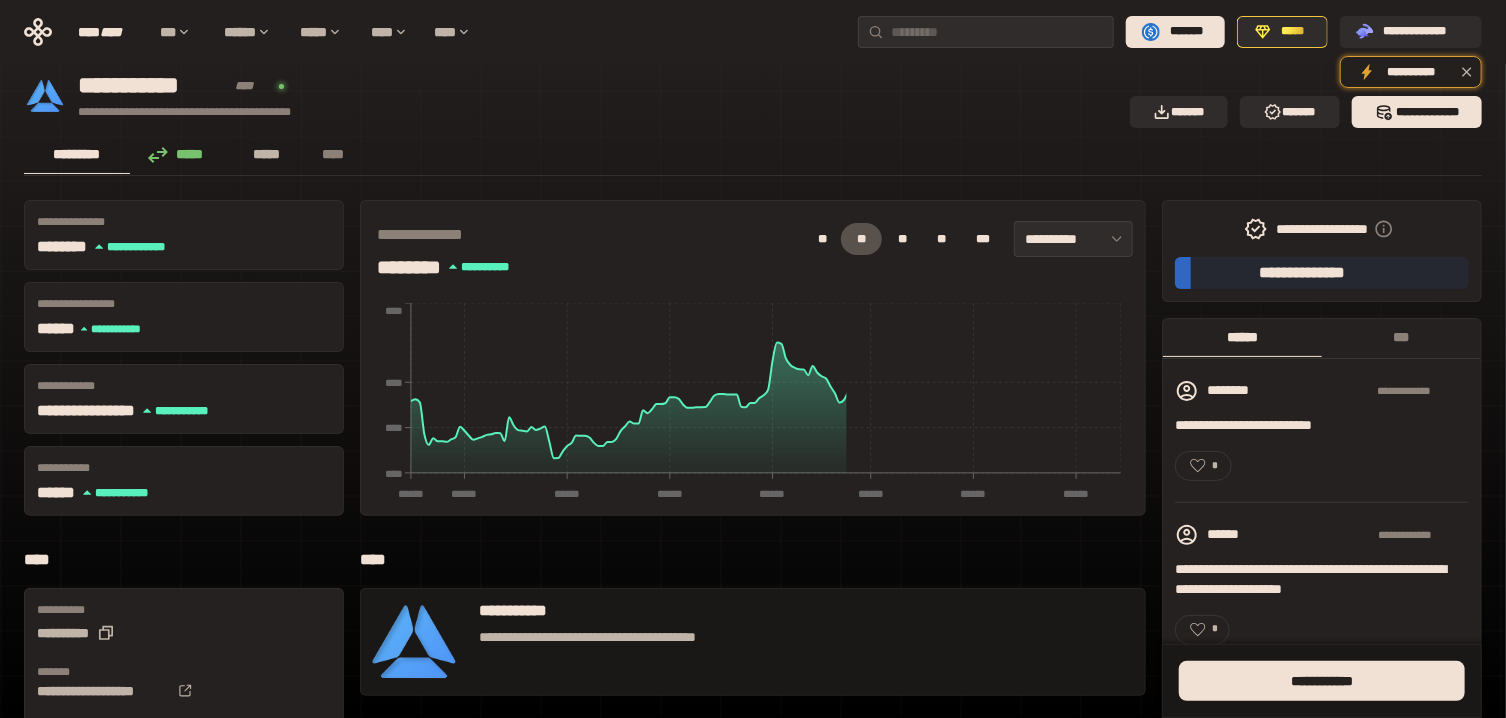 click on "*****" at bounding box center (267, 154) 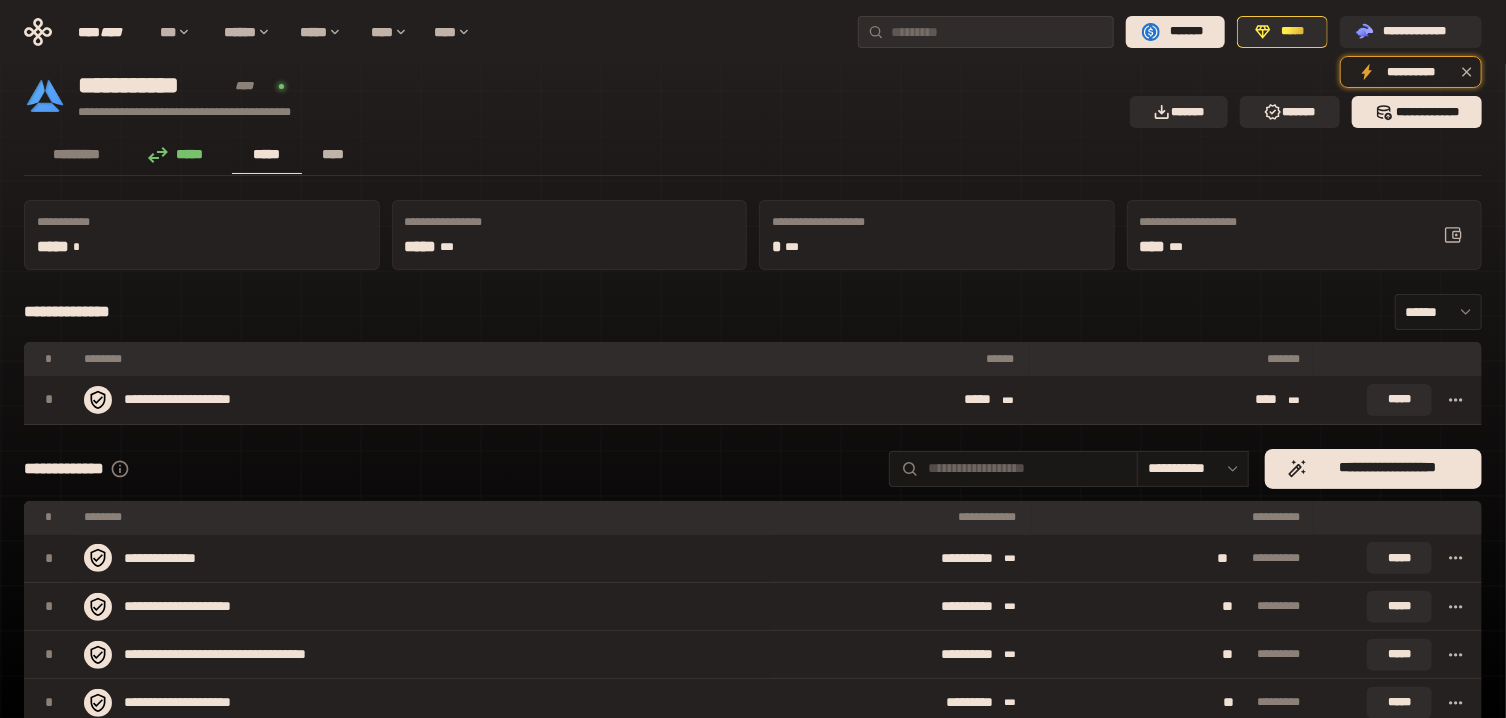 click on "****" at bounding box center (333, 154) 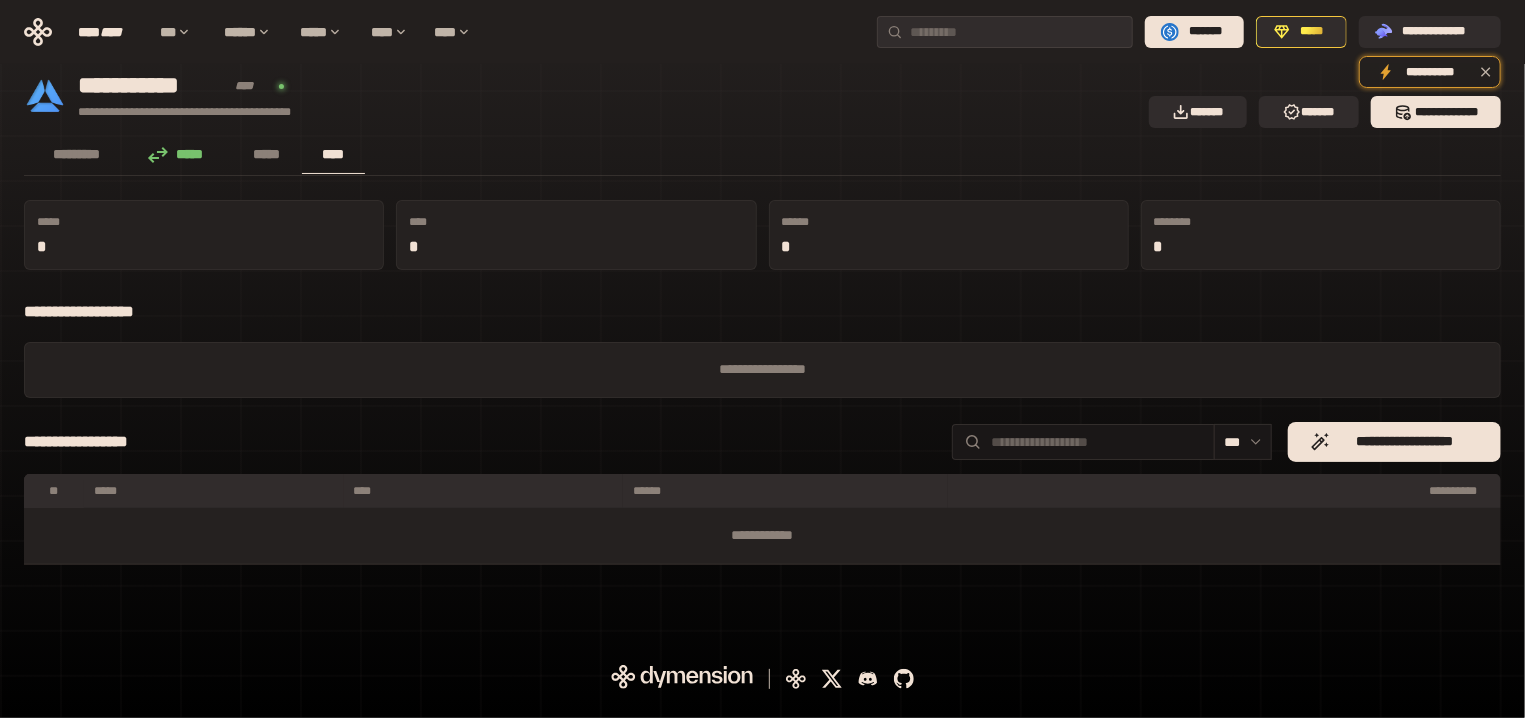 click on "*****" at bounding box center (181, 154) 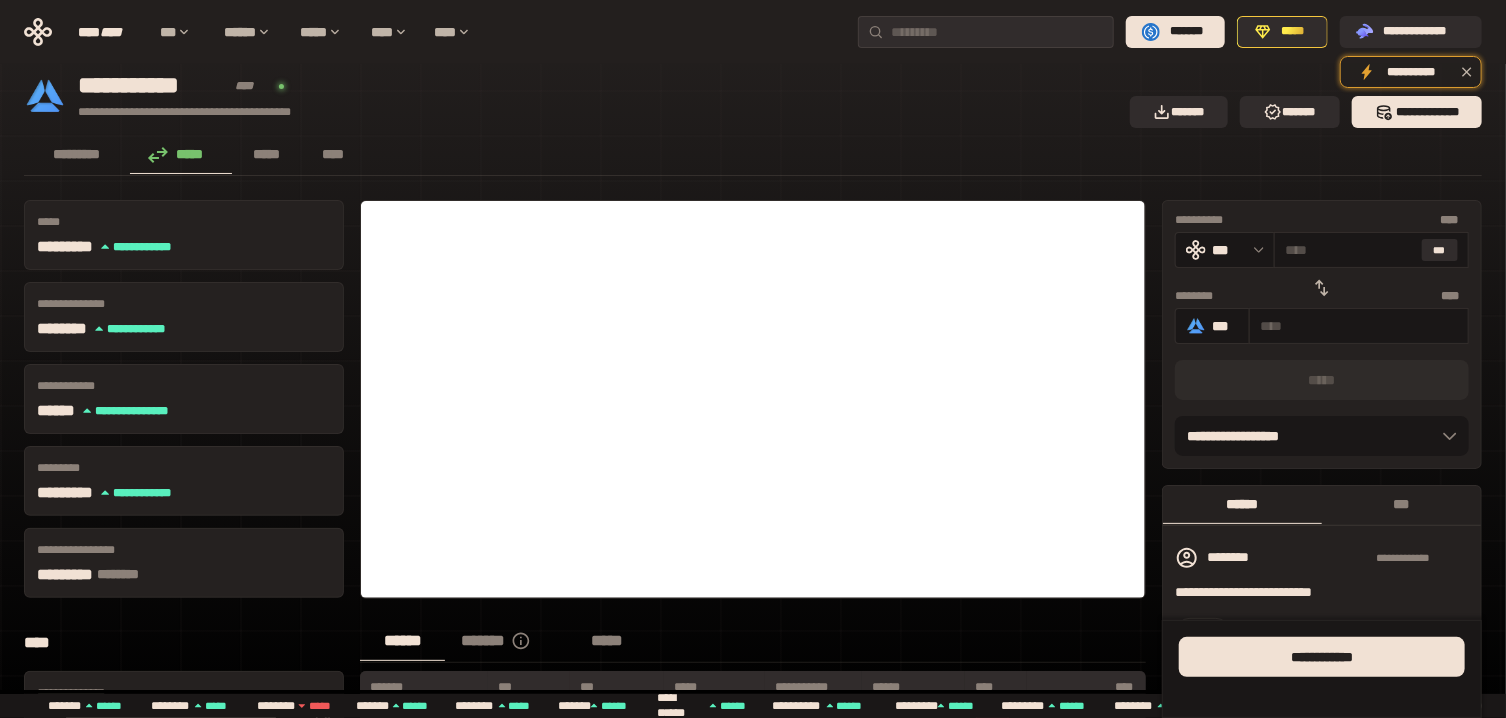 click 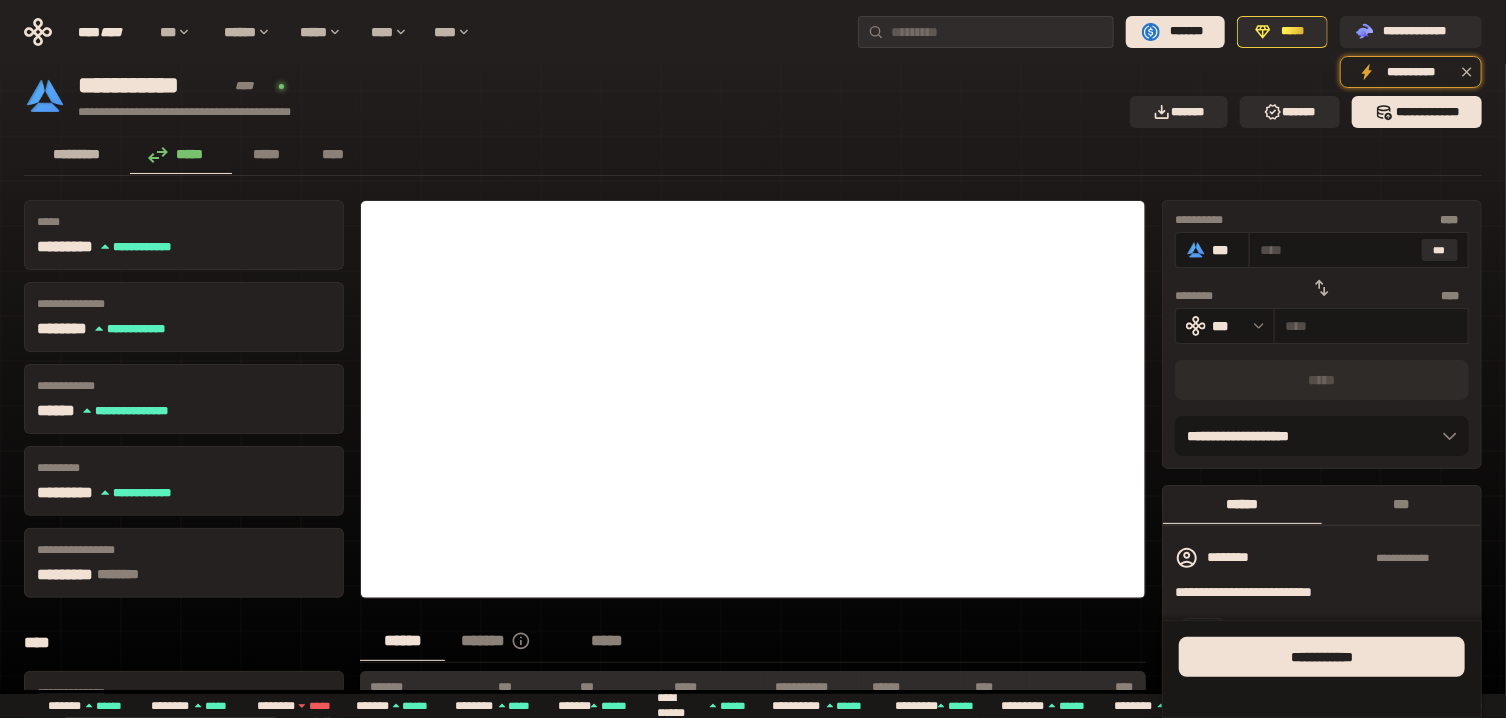 click on "*********" at bounding box center [77, 154] 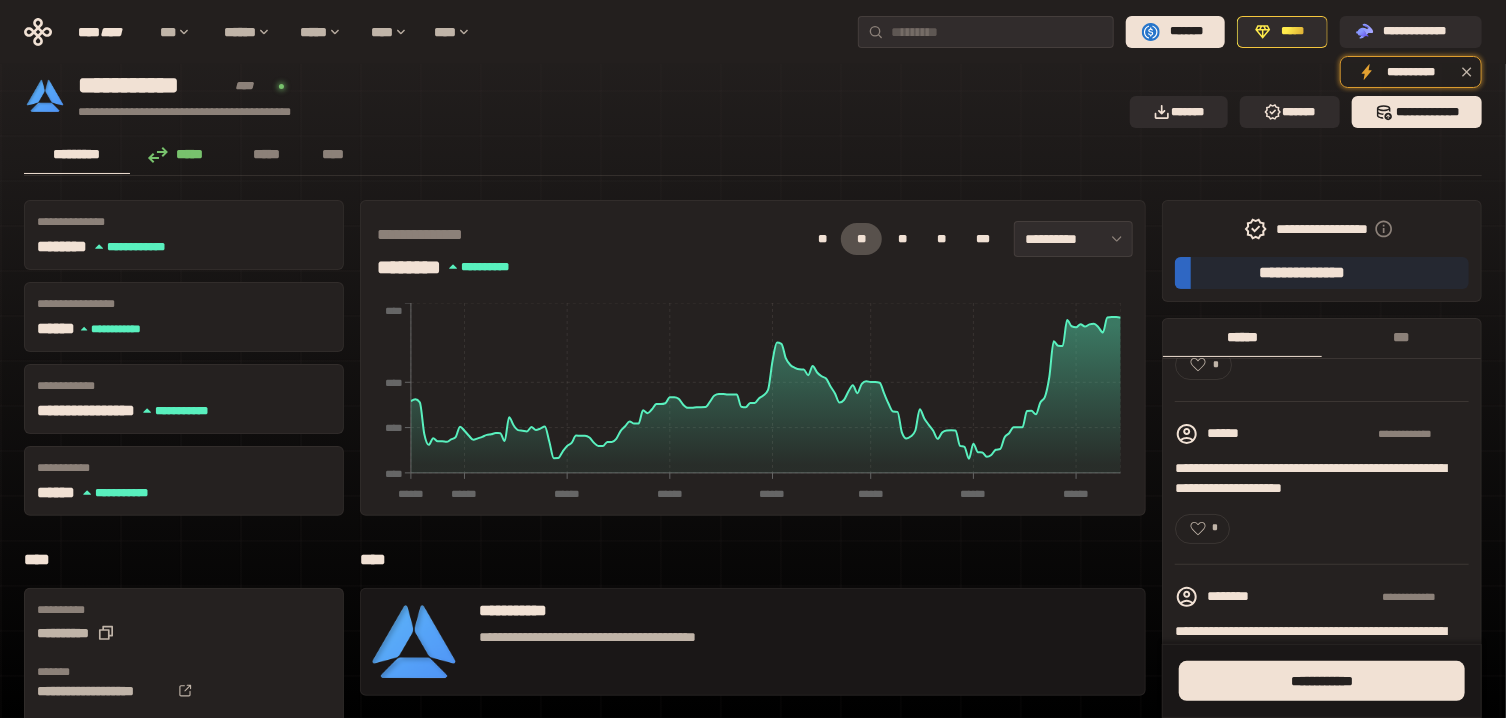 scroll, scrollTop: 0, scrollLeft: 0, axis: both 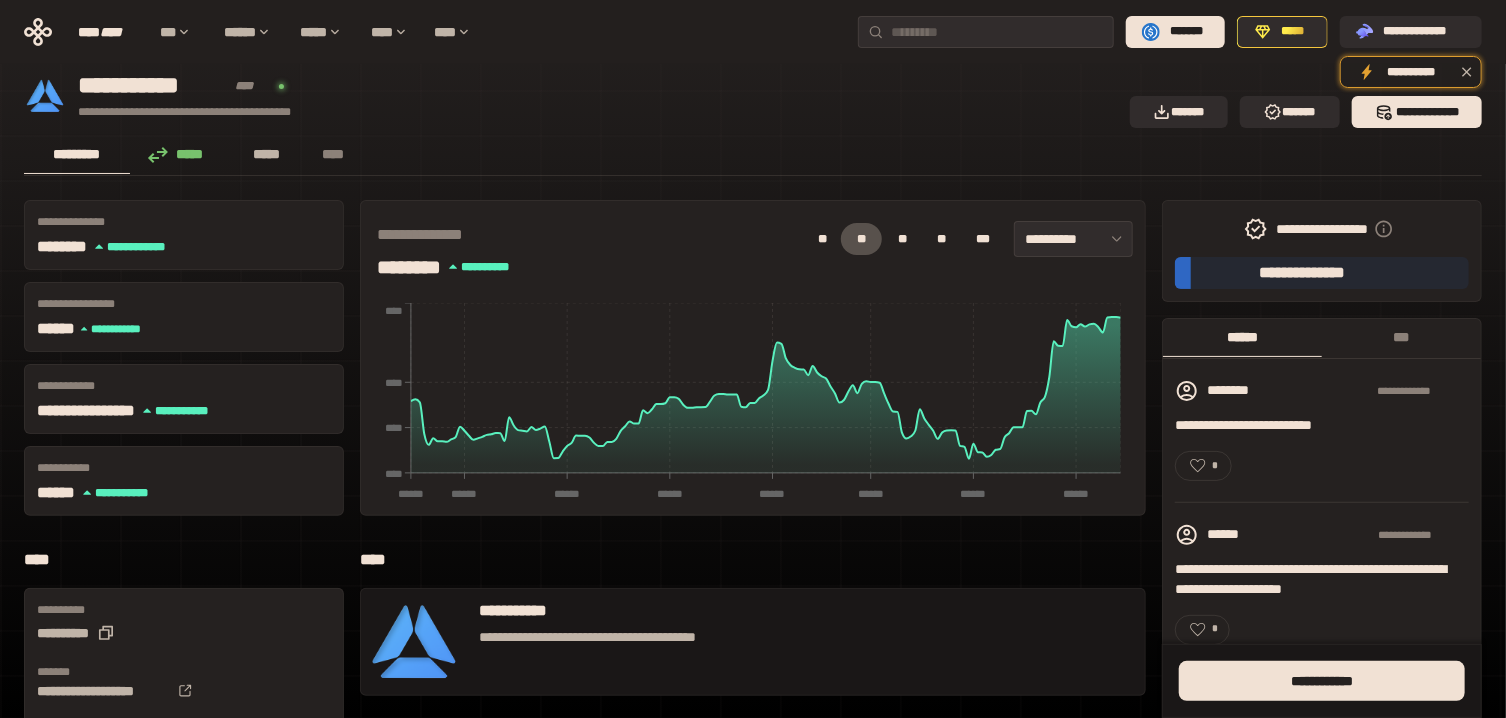 click on "*****" at bounding box center [267, 154] 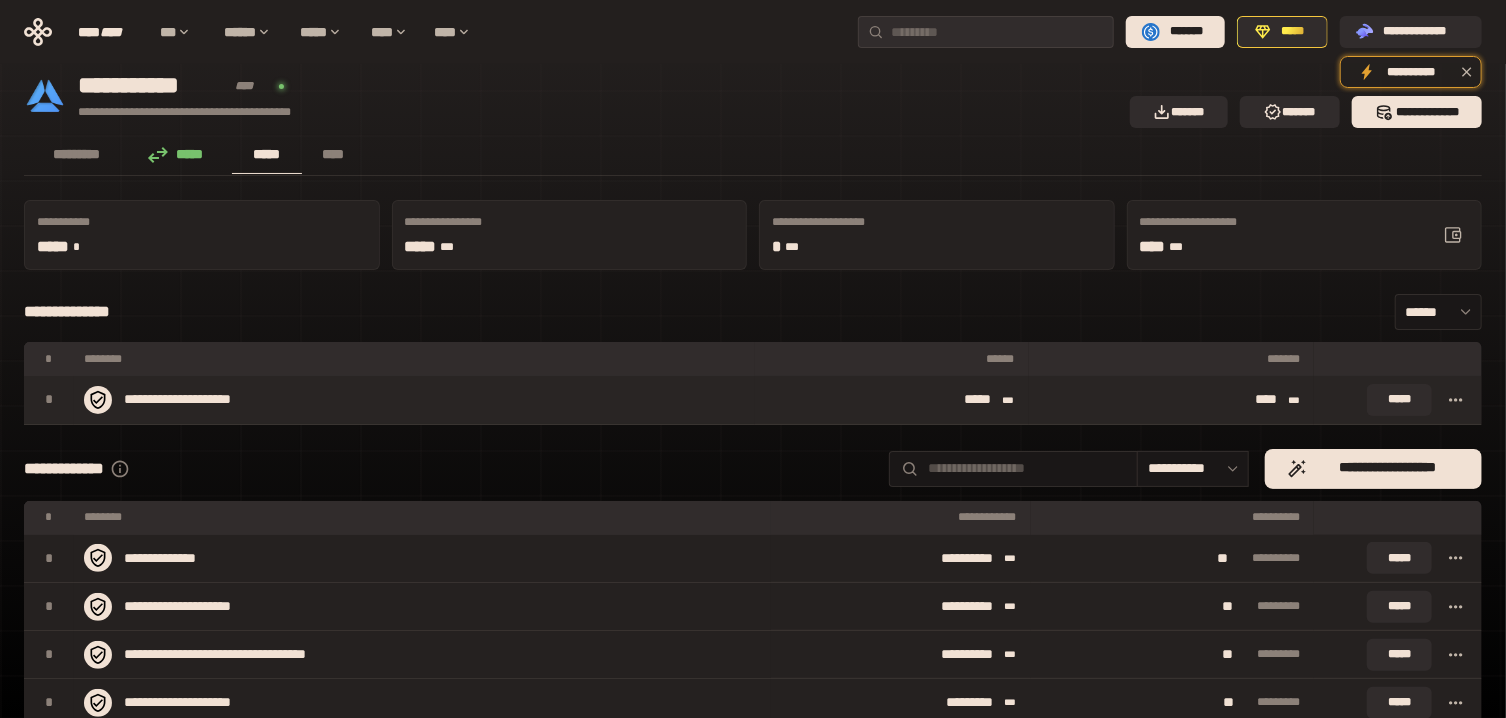 click 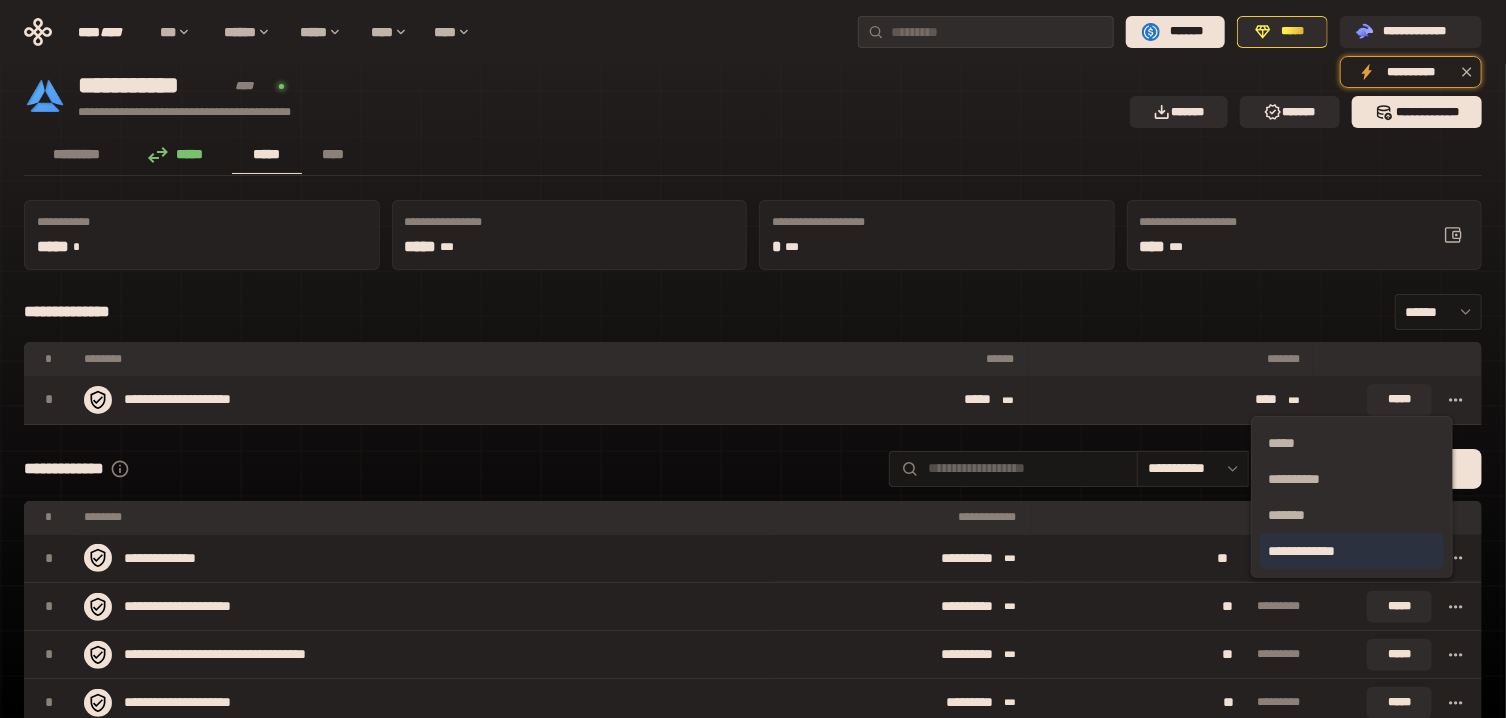 click on "**********" at bounding box center [1352, 551] 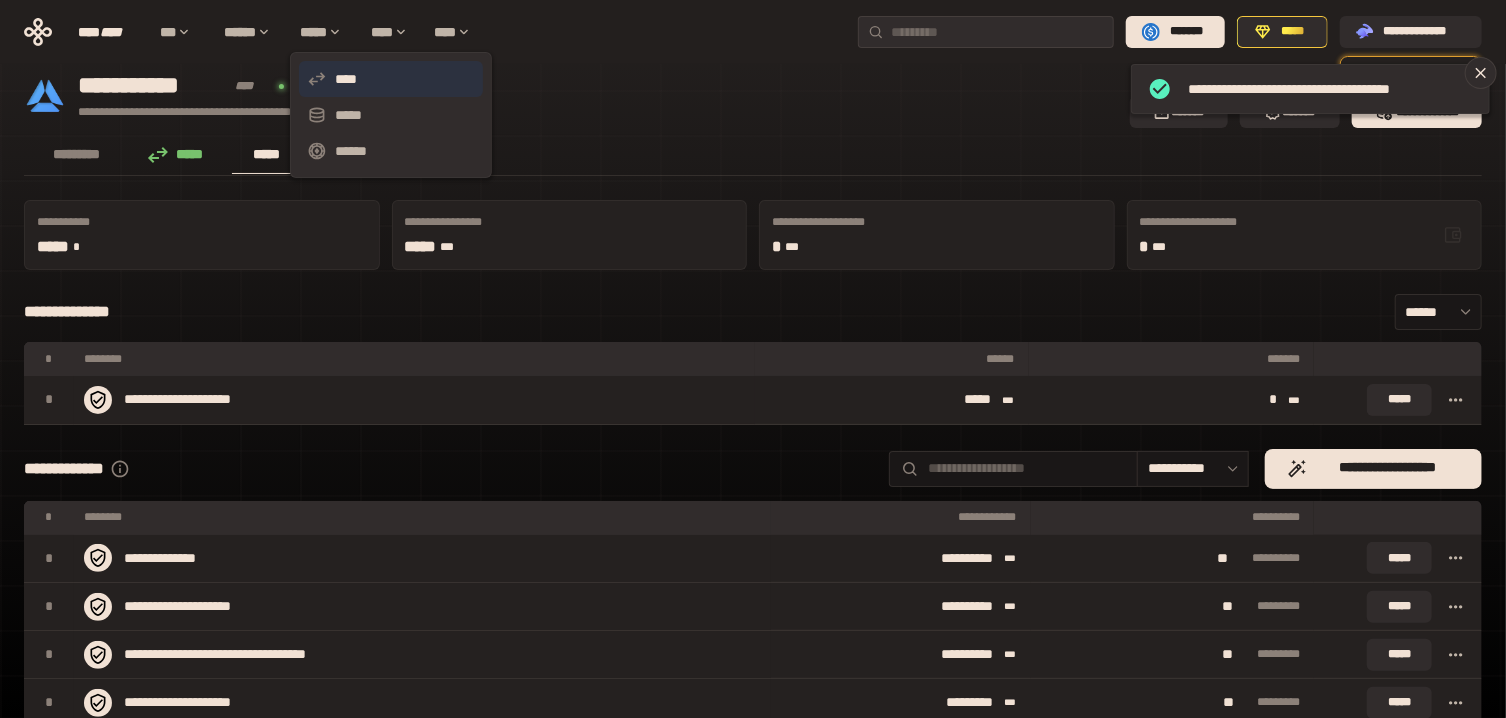 click on "****" at bounding box center (391, 79) 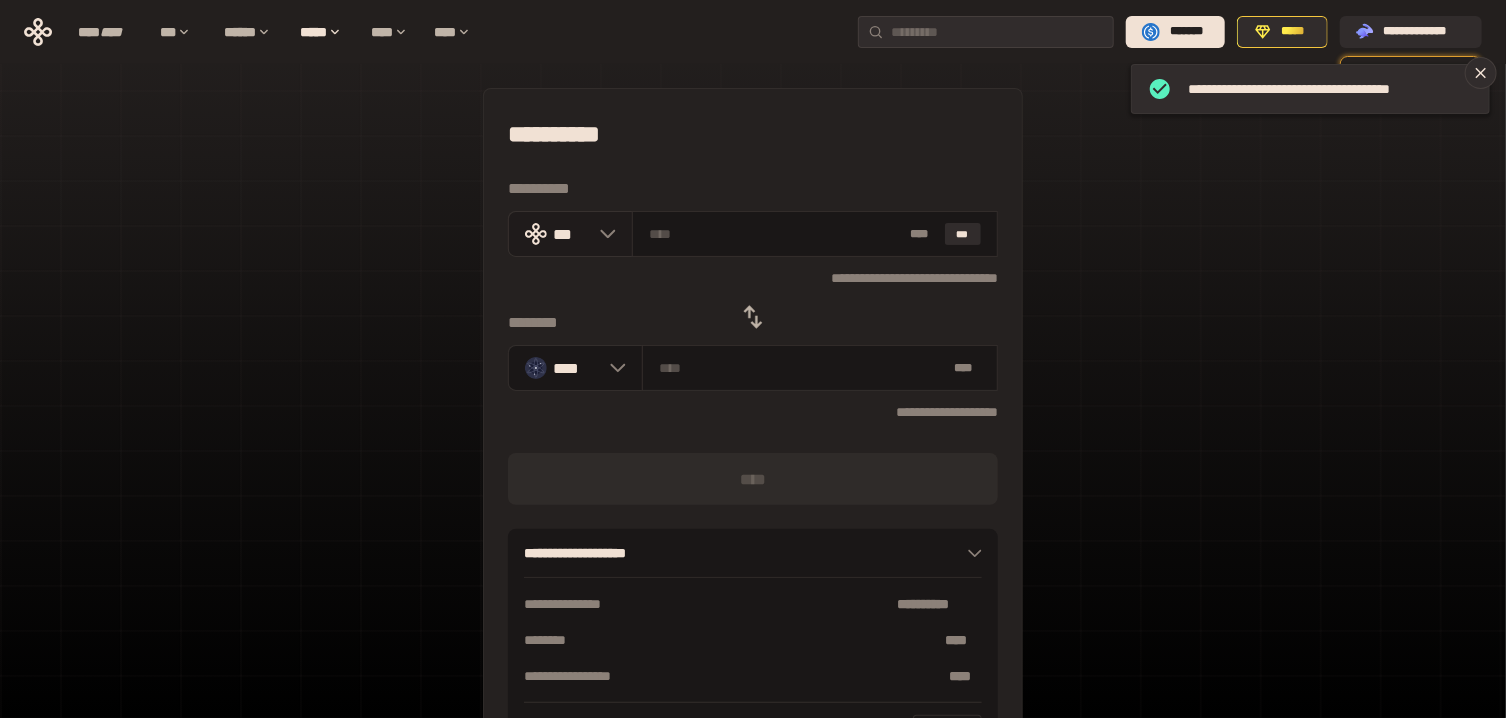 click 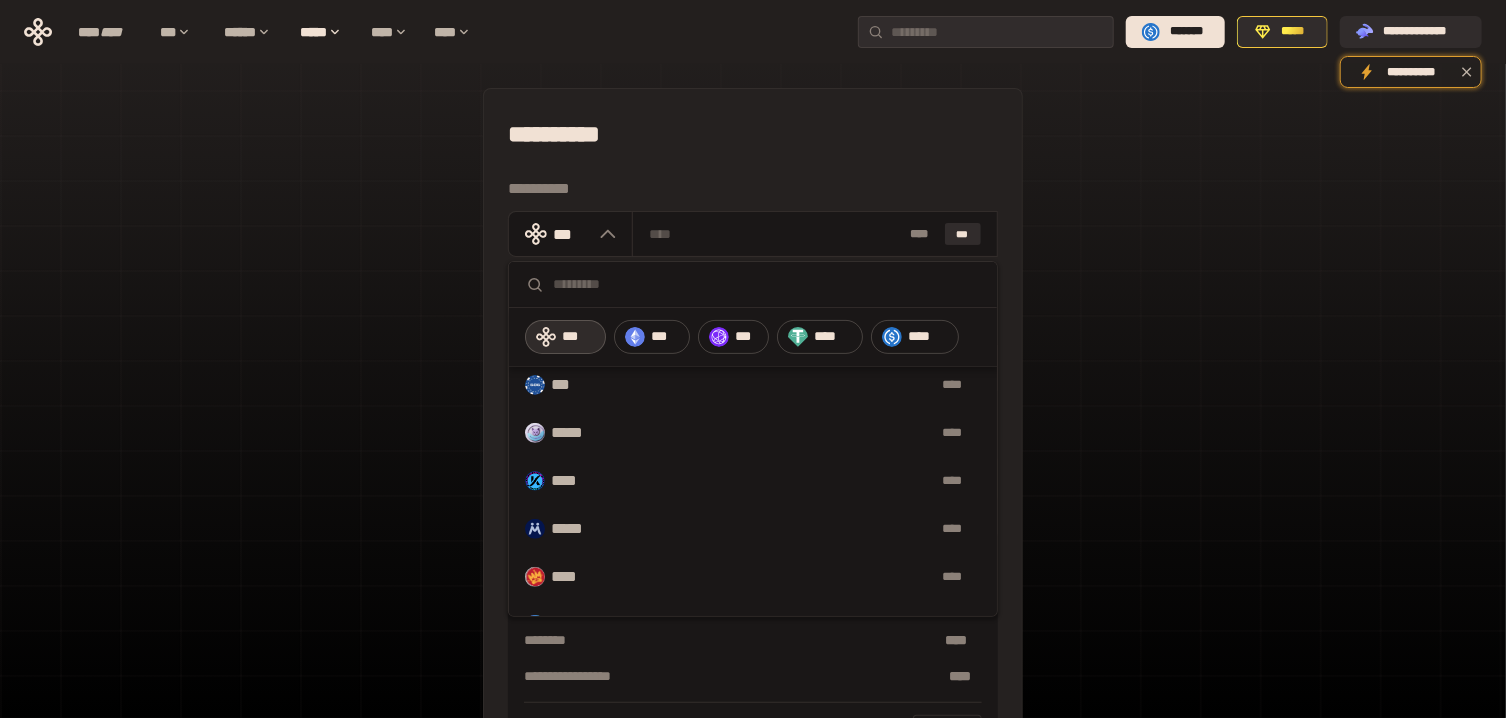 scroll, scrollTop: 456, scrollLeft: 0, axis: vertical 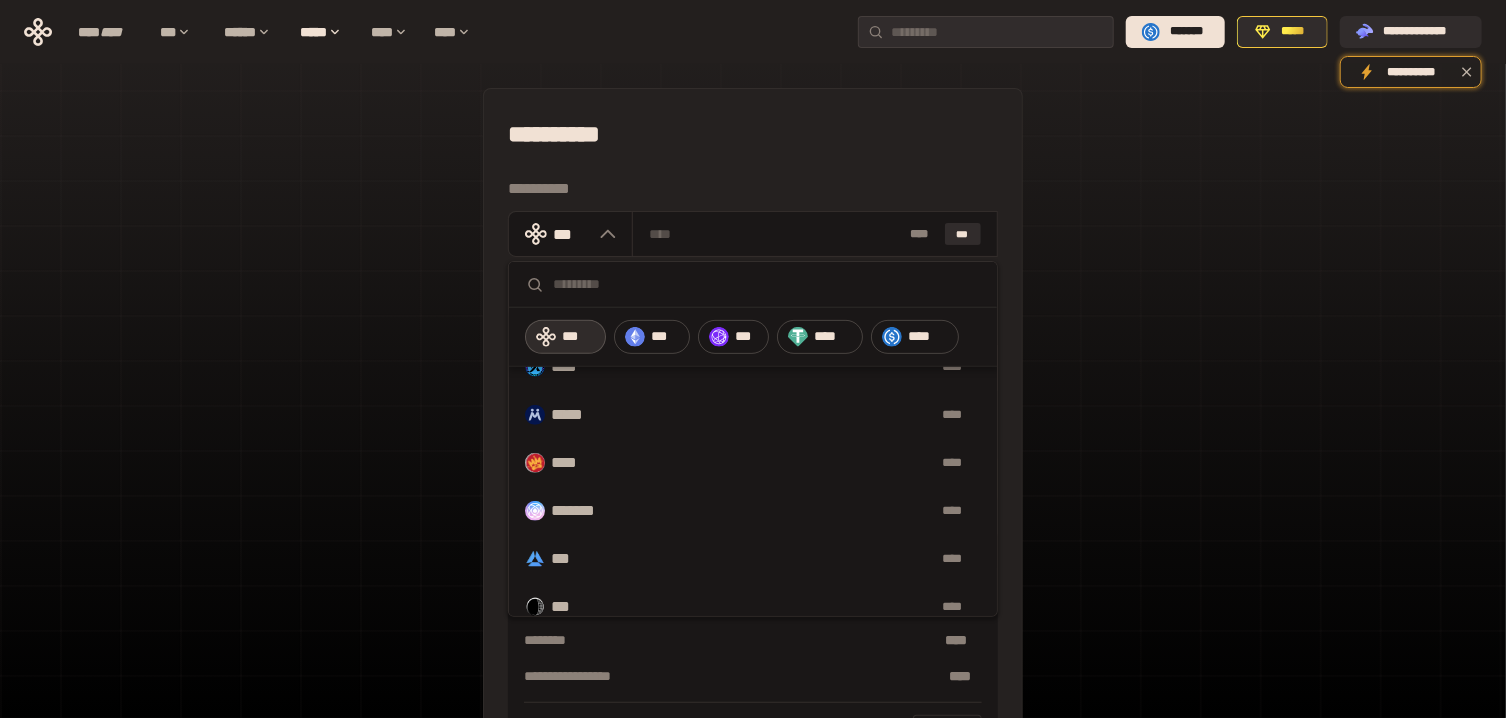 click at bounding box center (767, 284) 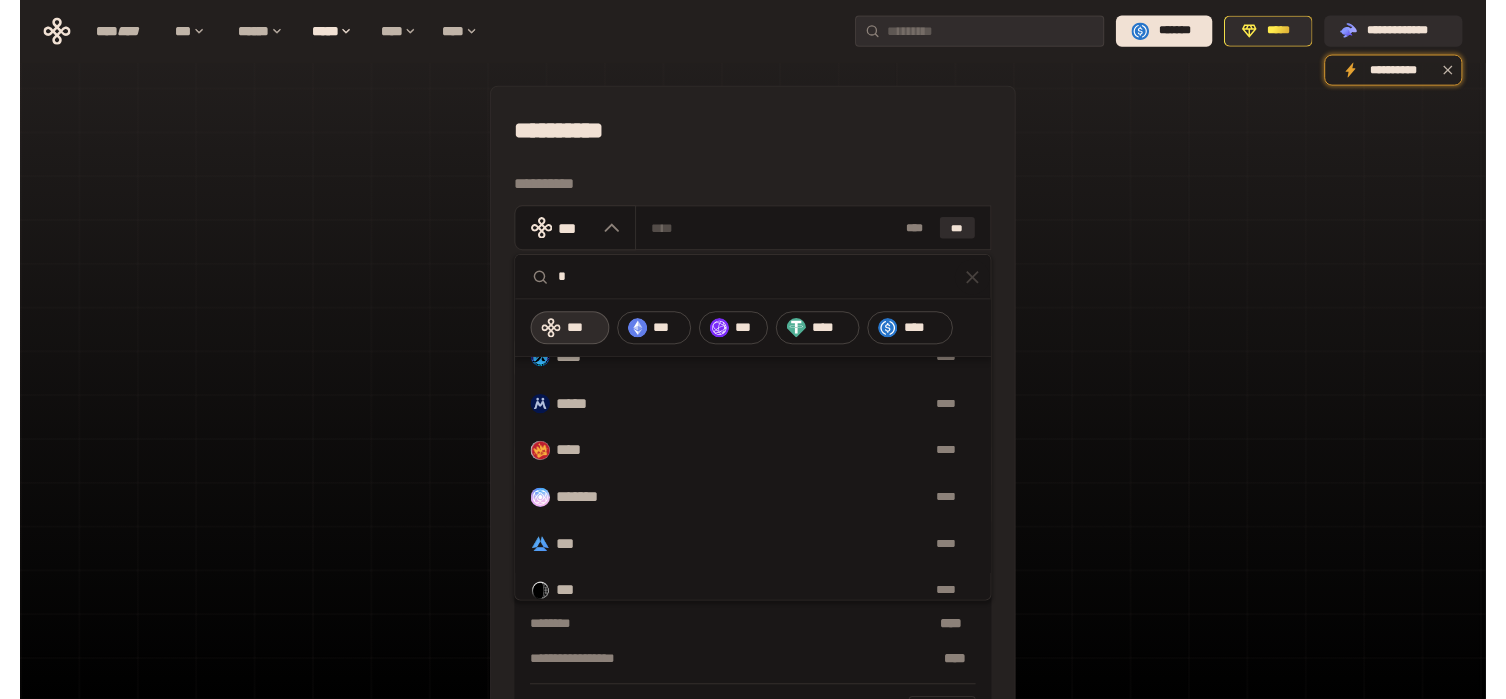 scroll, scrollTop: 0, scrollLeft: 0, axis: both 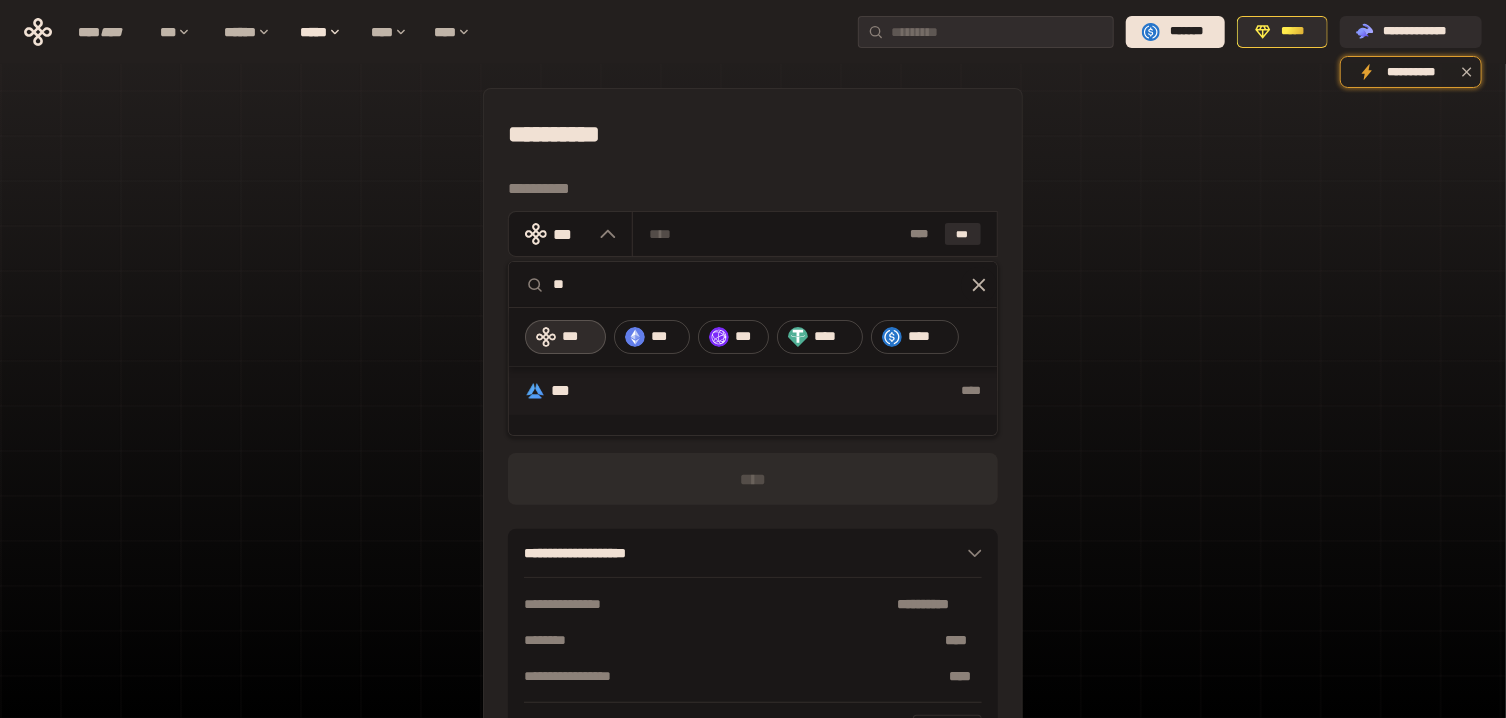 type on "**" 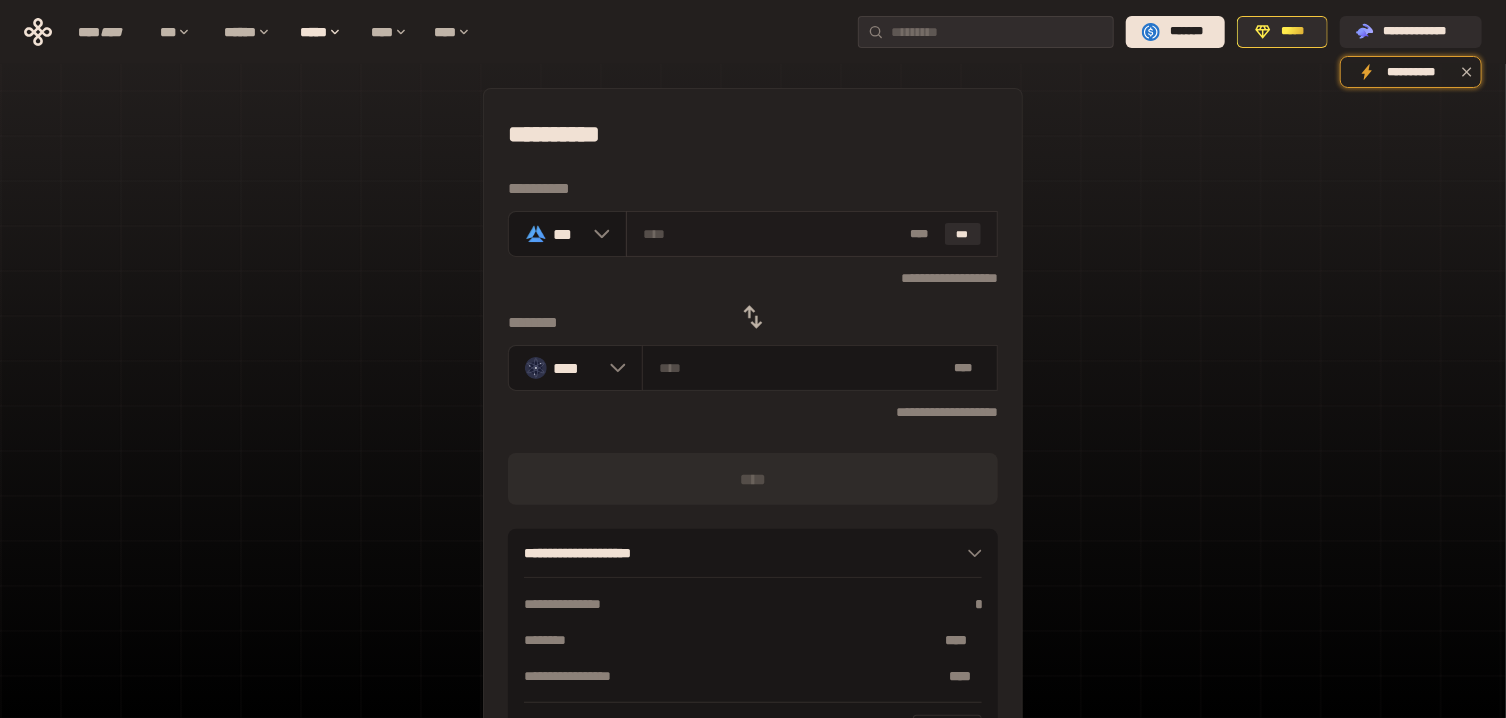 click on "* ** ***" at bounding box center (811, 234) 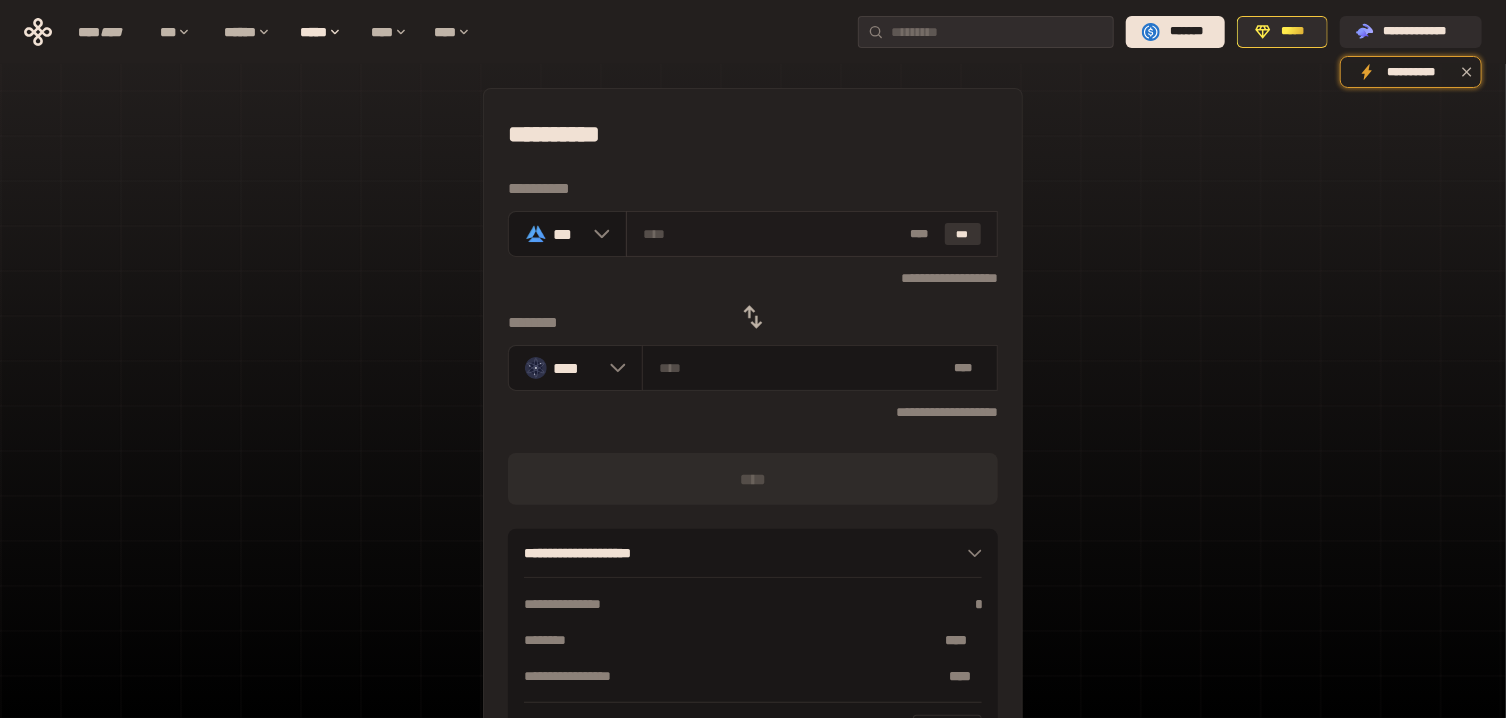 click on "***" at bounding box center [963, 234] 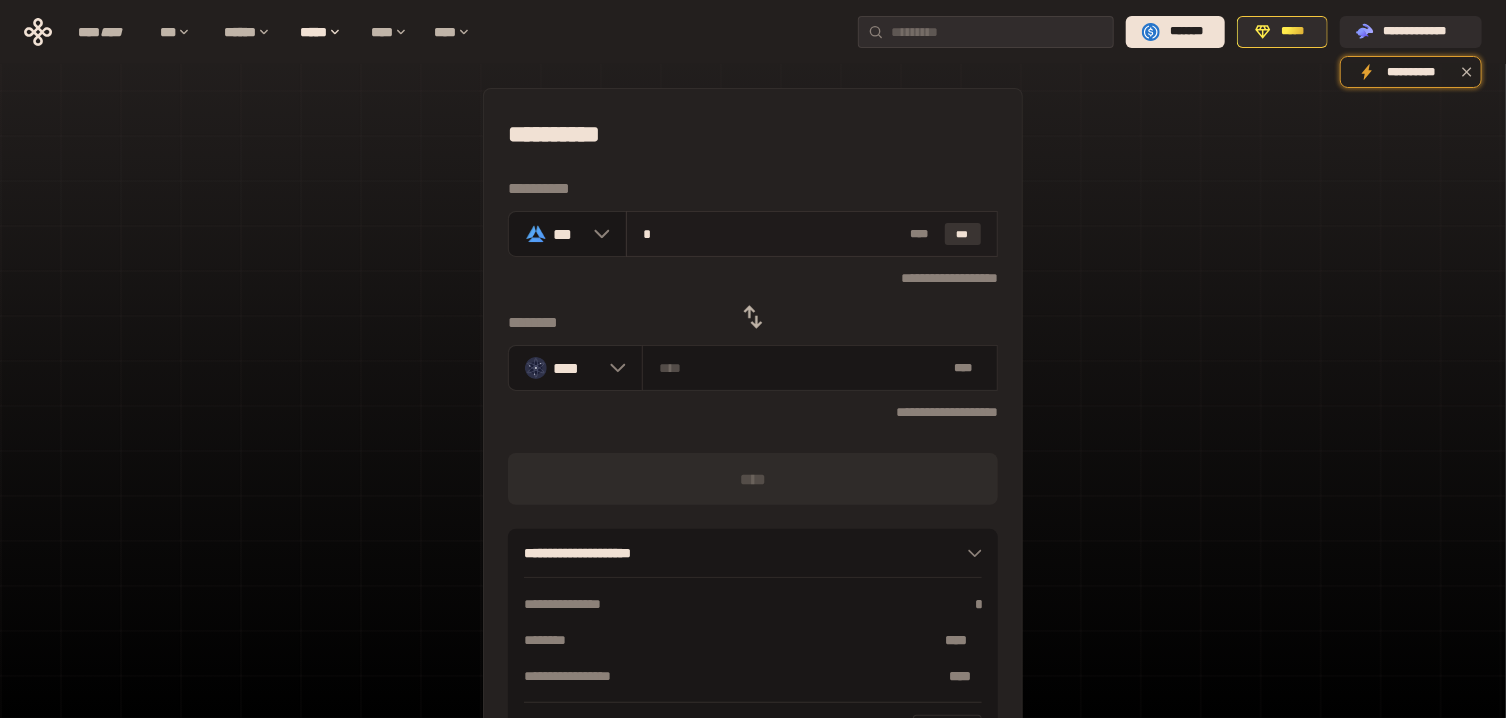 type 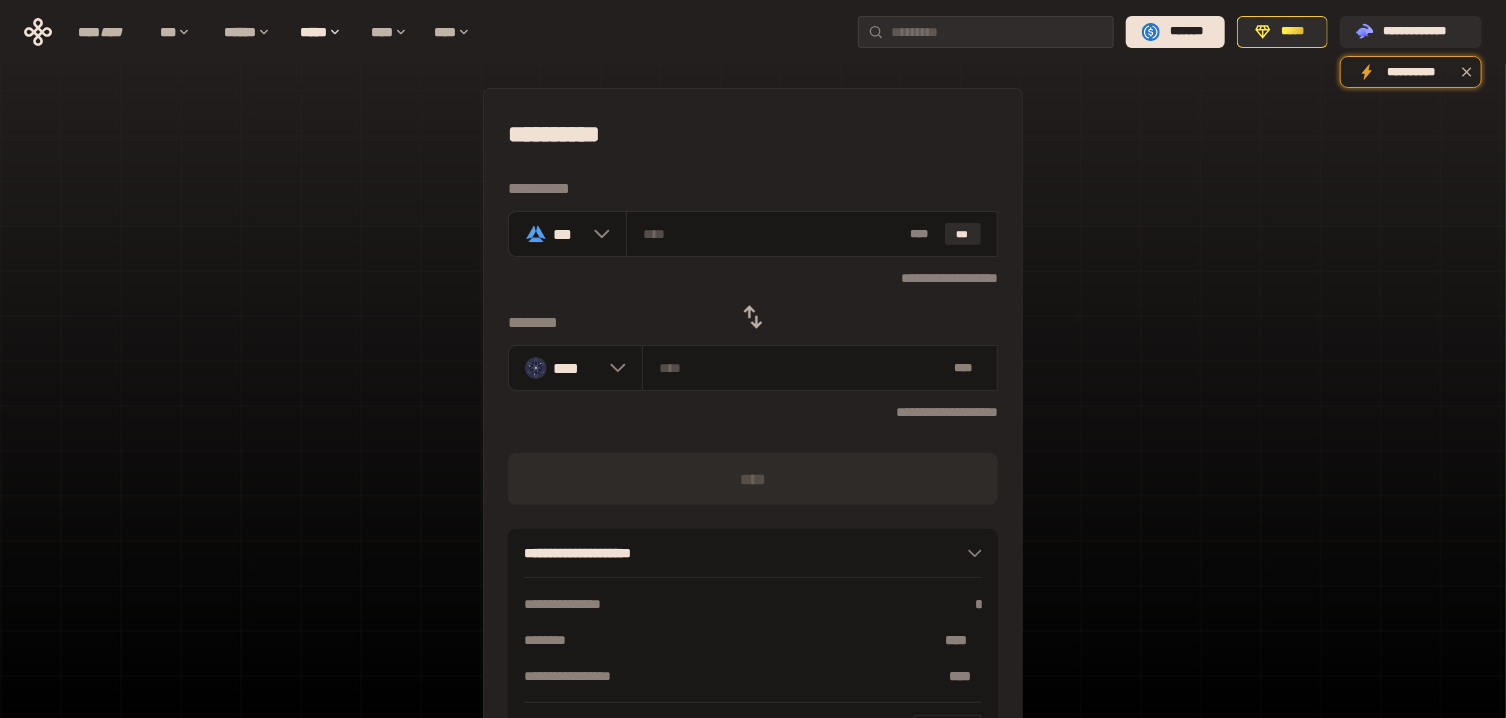 click on "**********" at bounding box center (753, 444) 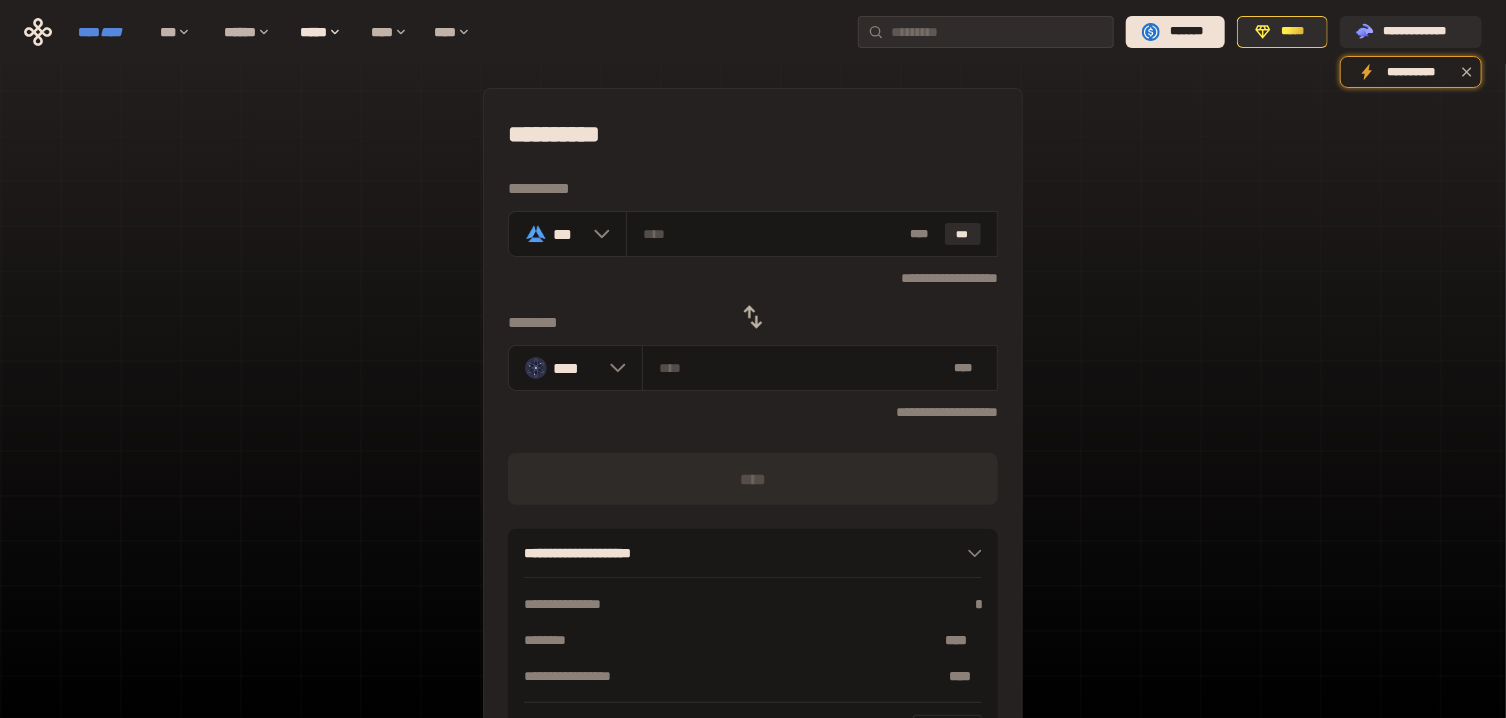 click on "****" at bounding box center (111, 32) 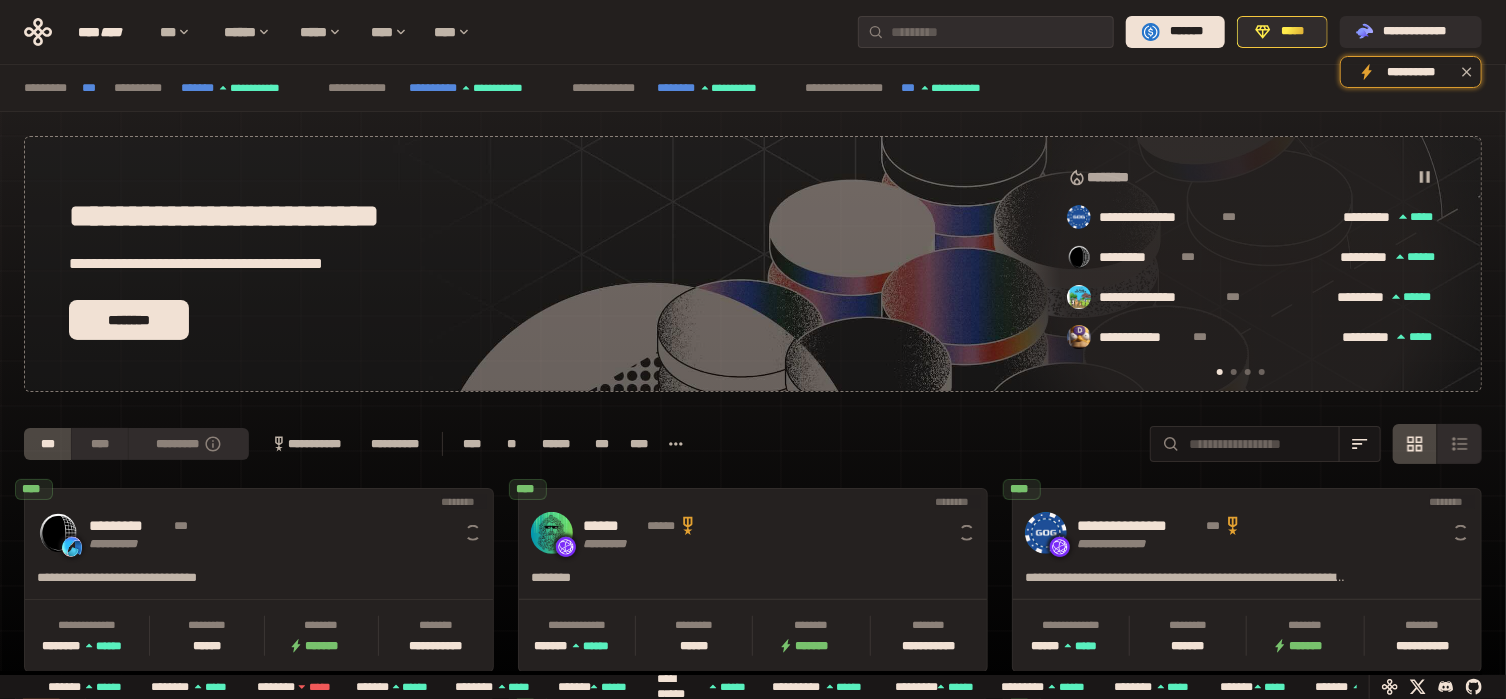 scroll, scrollTop: 0, scrollLeft: 16, axis: horizontal 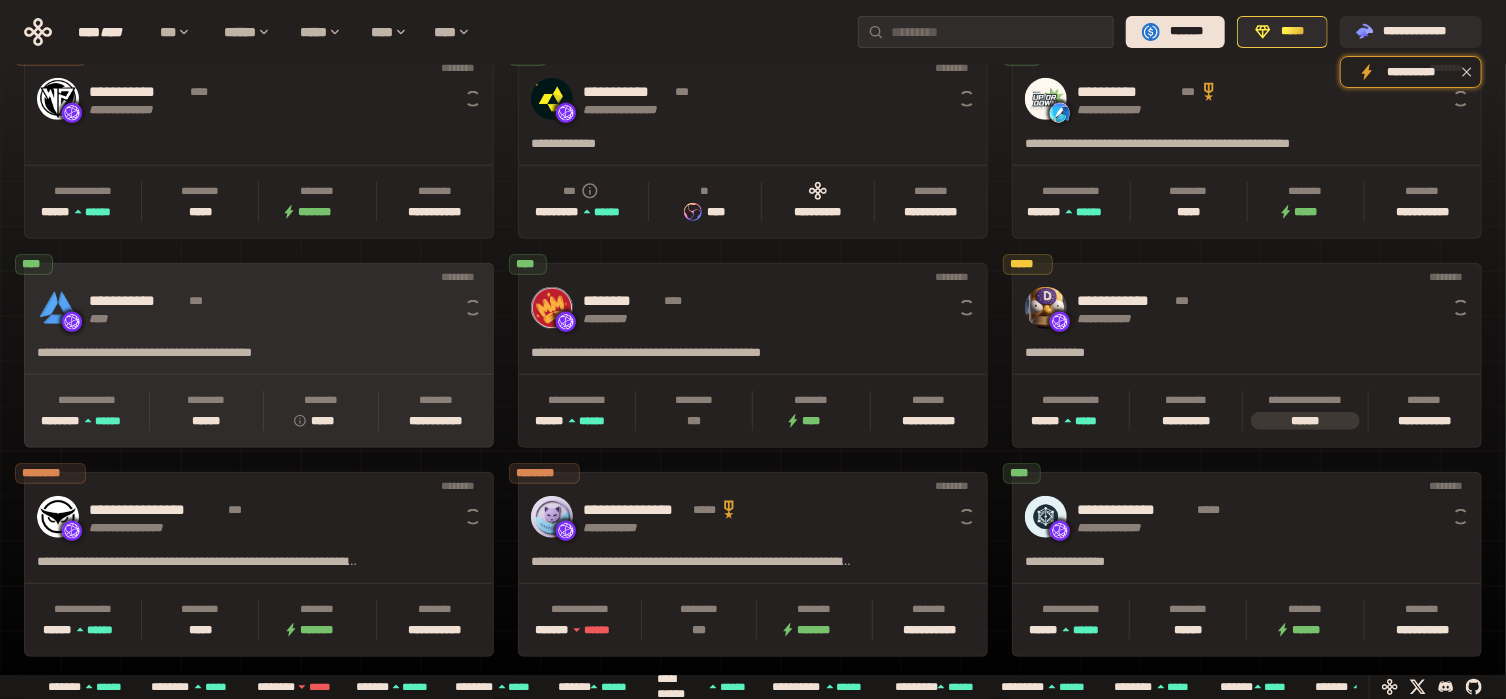 click on "**********" at bounding box center (277, 308) 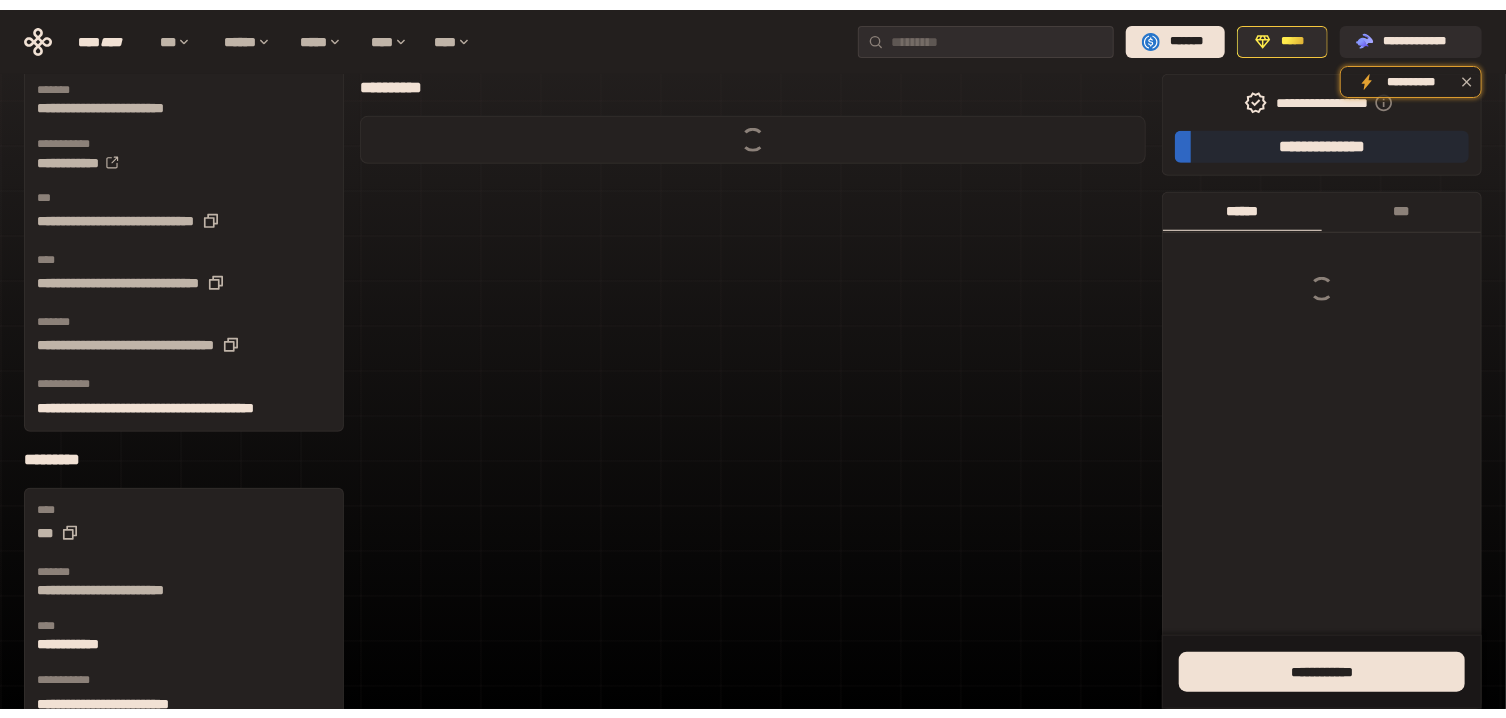 scroll, scrollTop: 0, scrollLeft: 0, axis: both 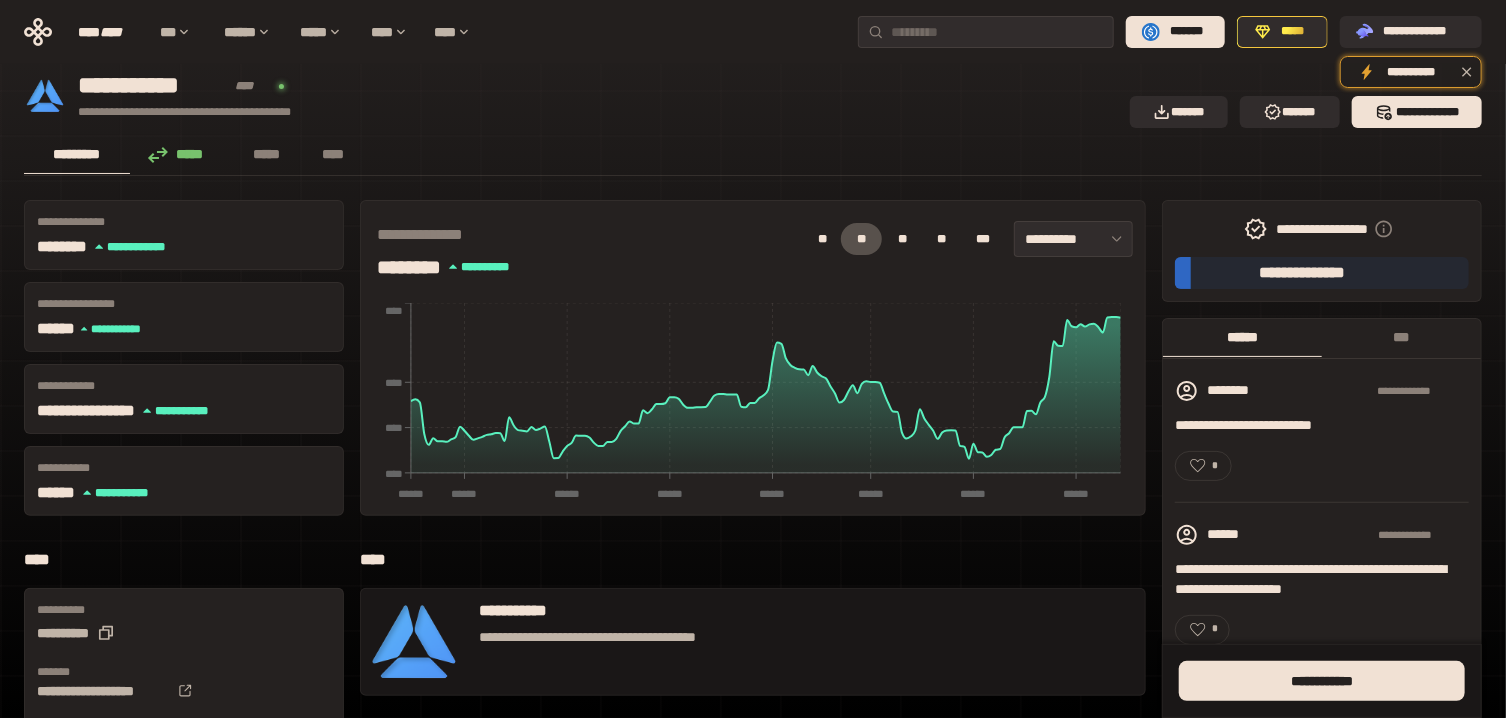 click on "*****" at bounding box center [181, 154] 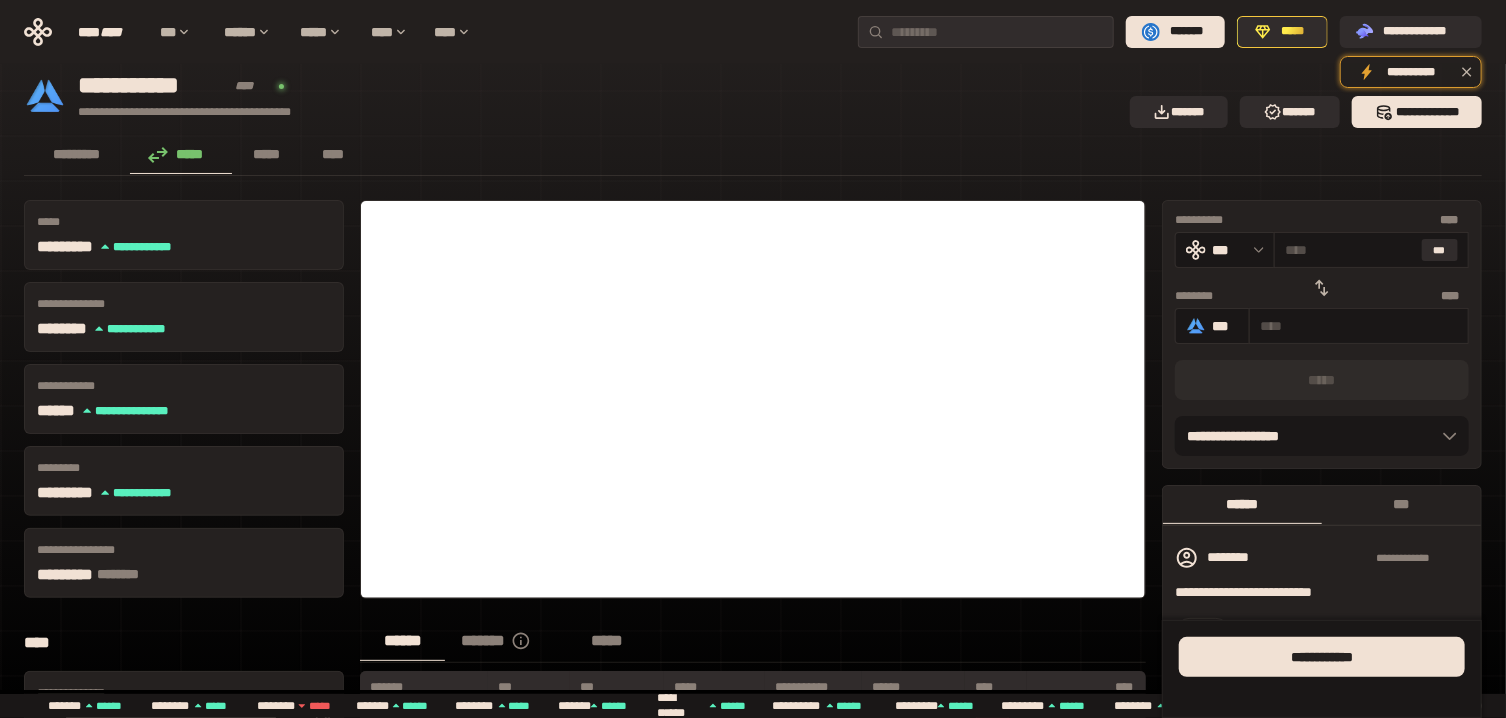 click 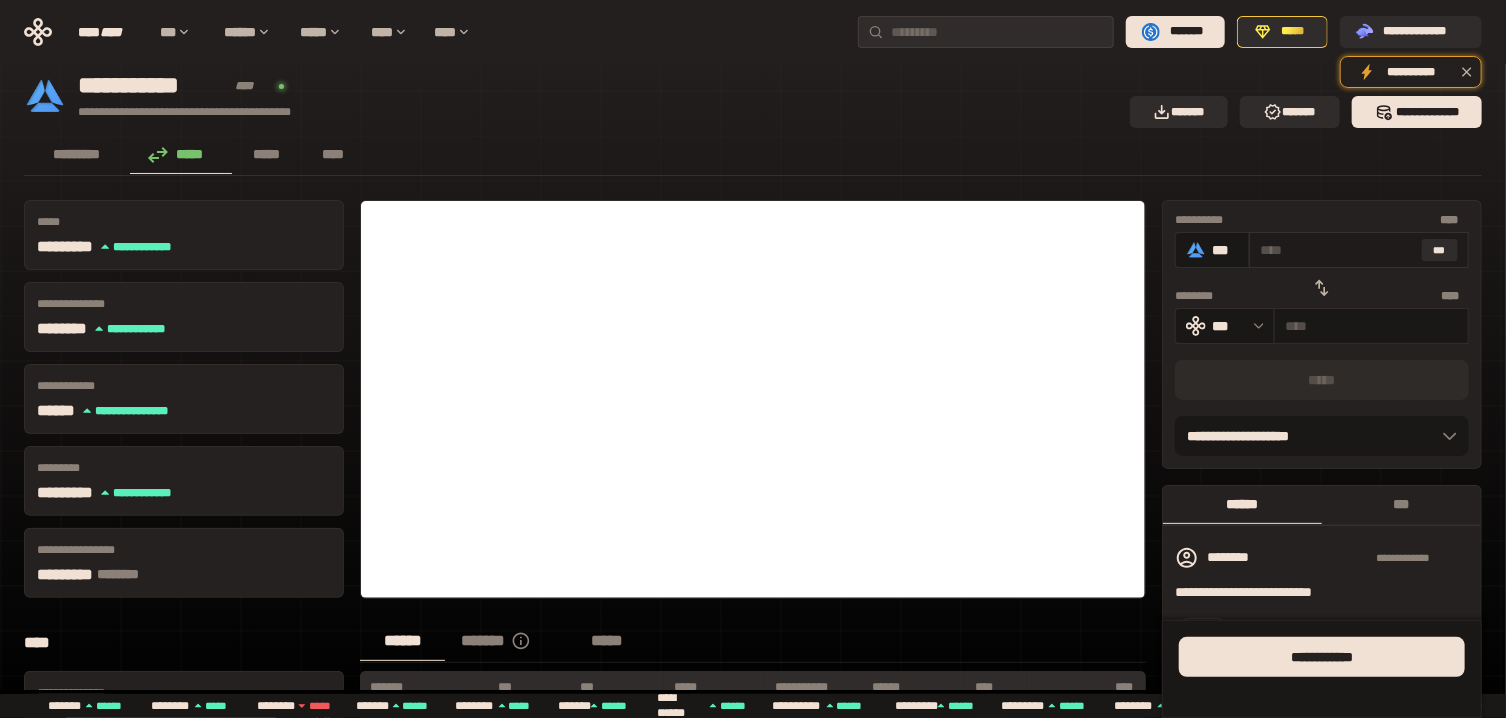 click at bounding box center [1336, 250] 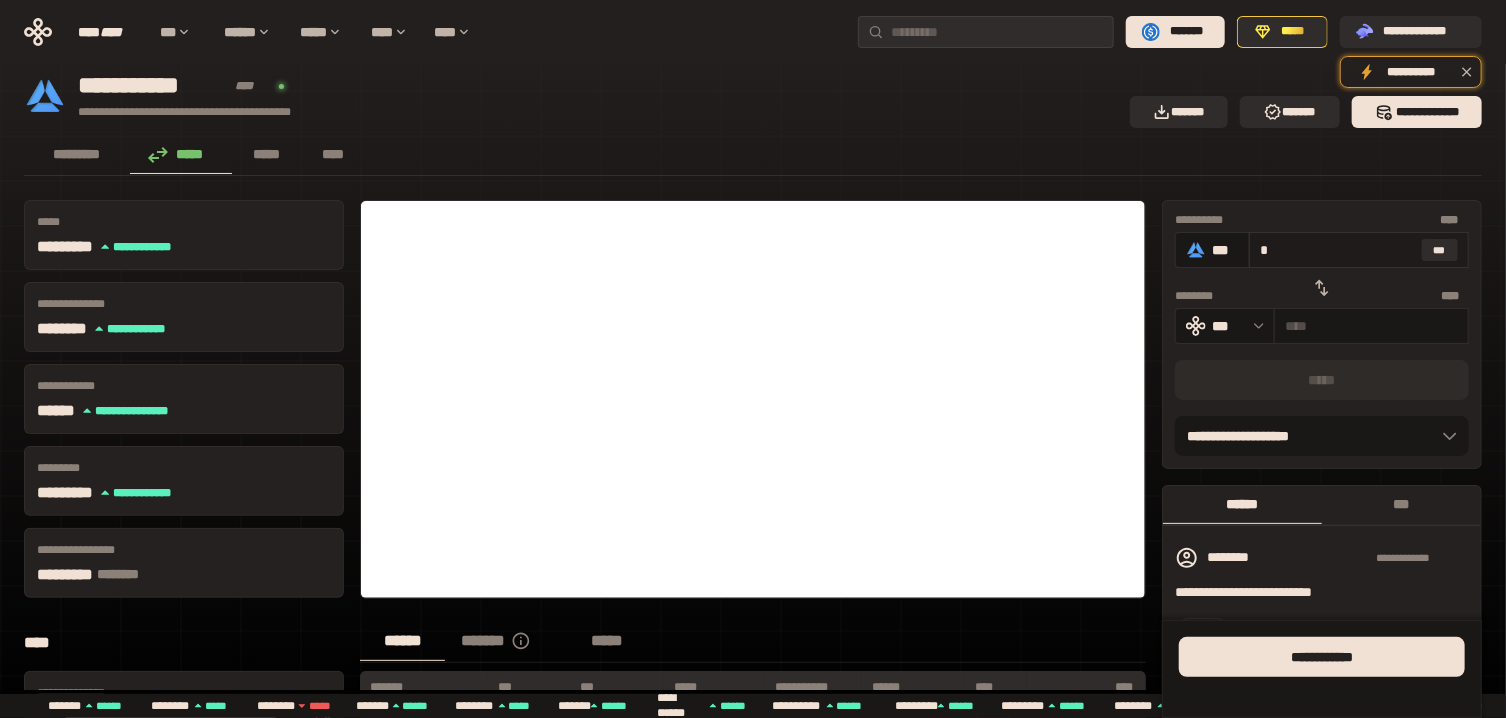 type on "**********" 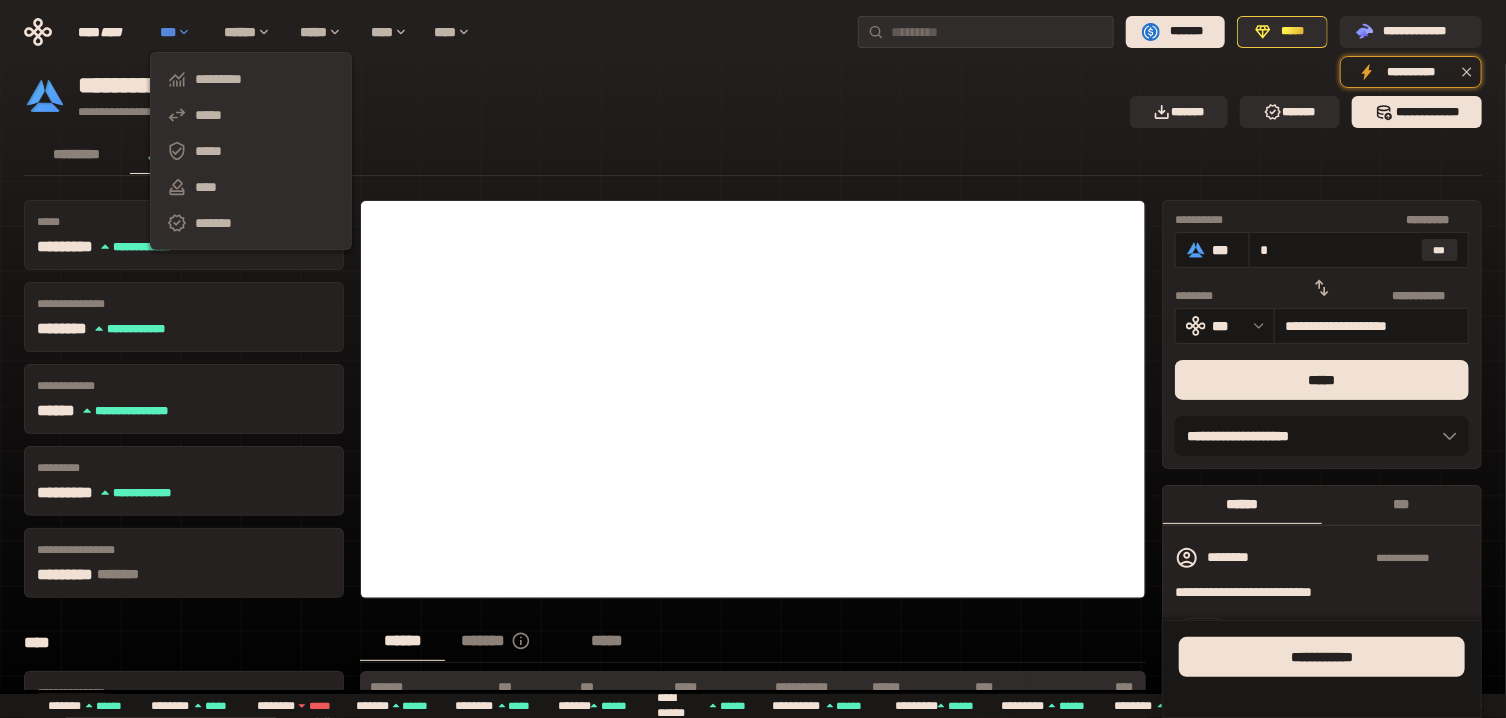 type on "*" 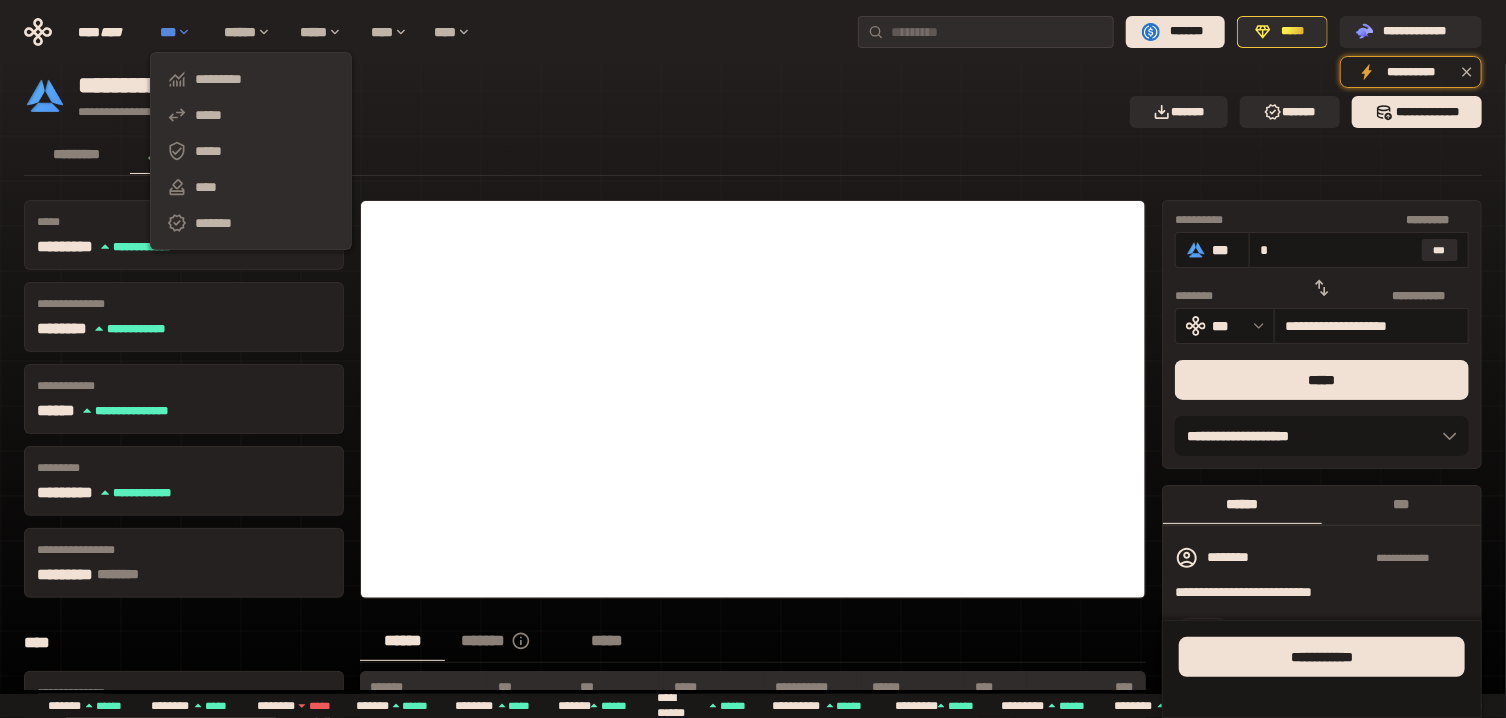 click on "***" at bounding box center [182, 32] 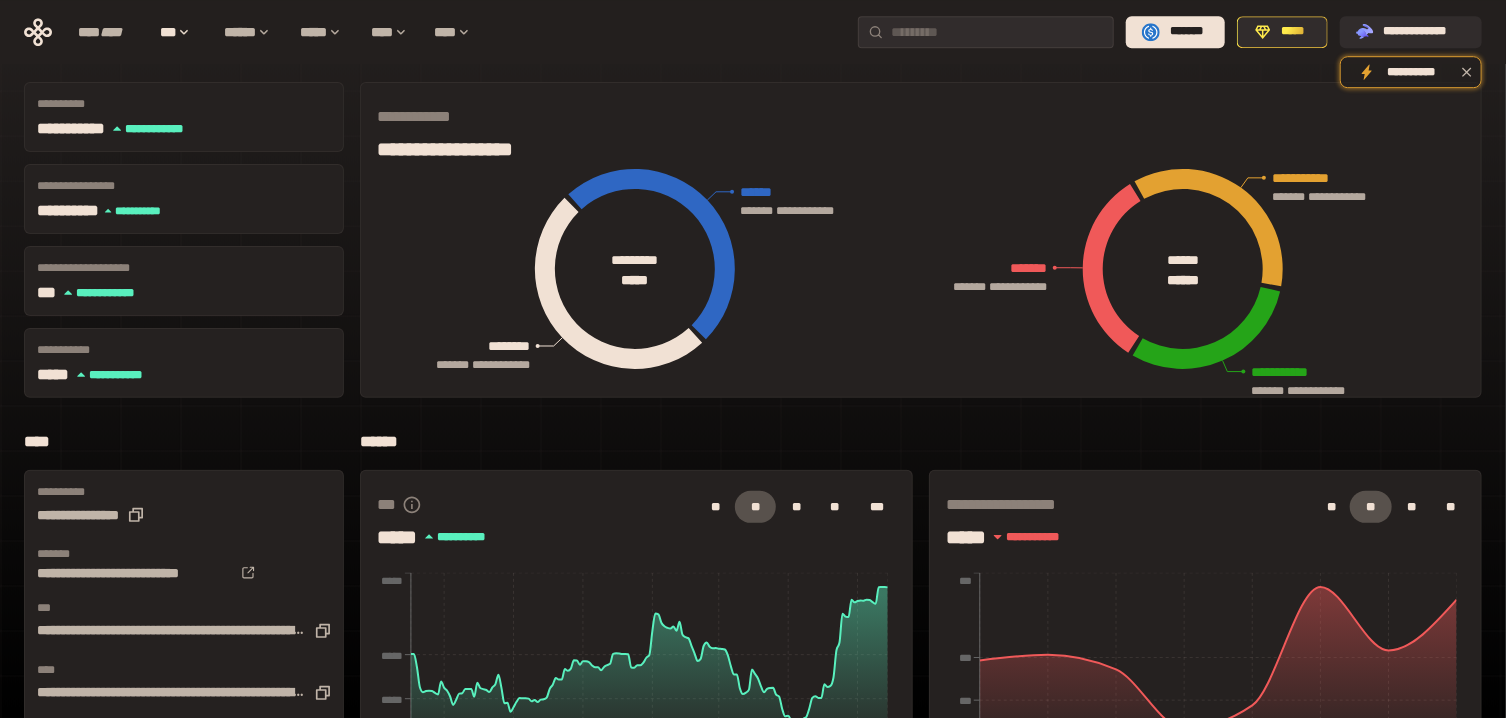 scroll, scrollTop: 0, scrollLeft: 0, axis: both 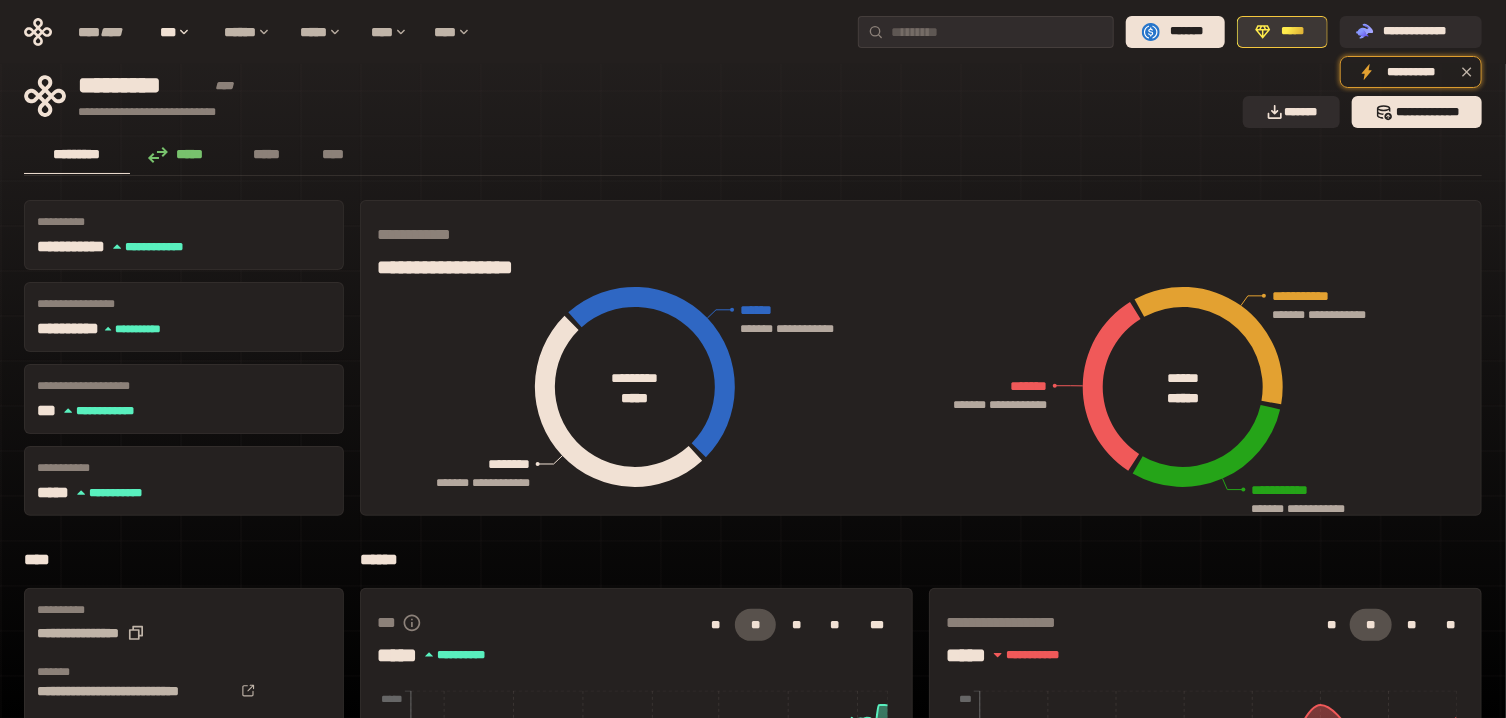 click on "*****" at bounding box center (1293, 32) 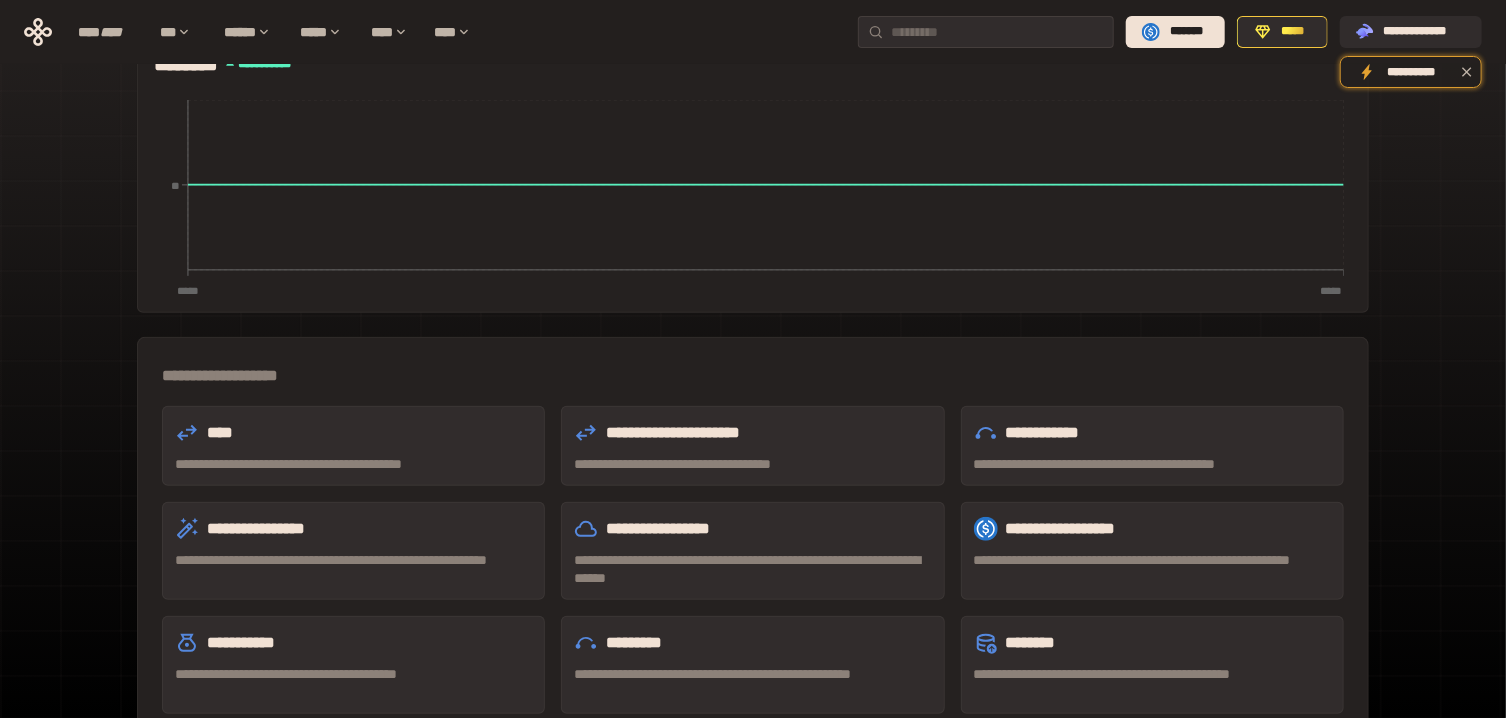 scroll, scrollTop: 0, scrollLeft: 0, axis: both 